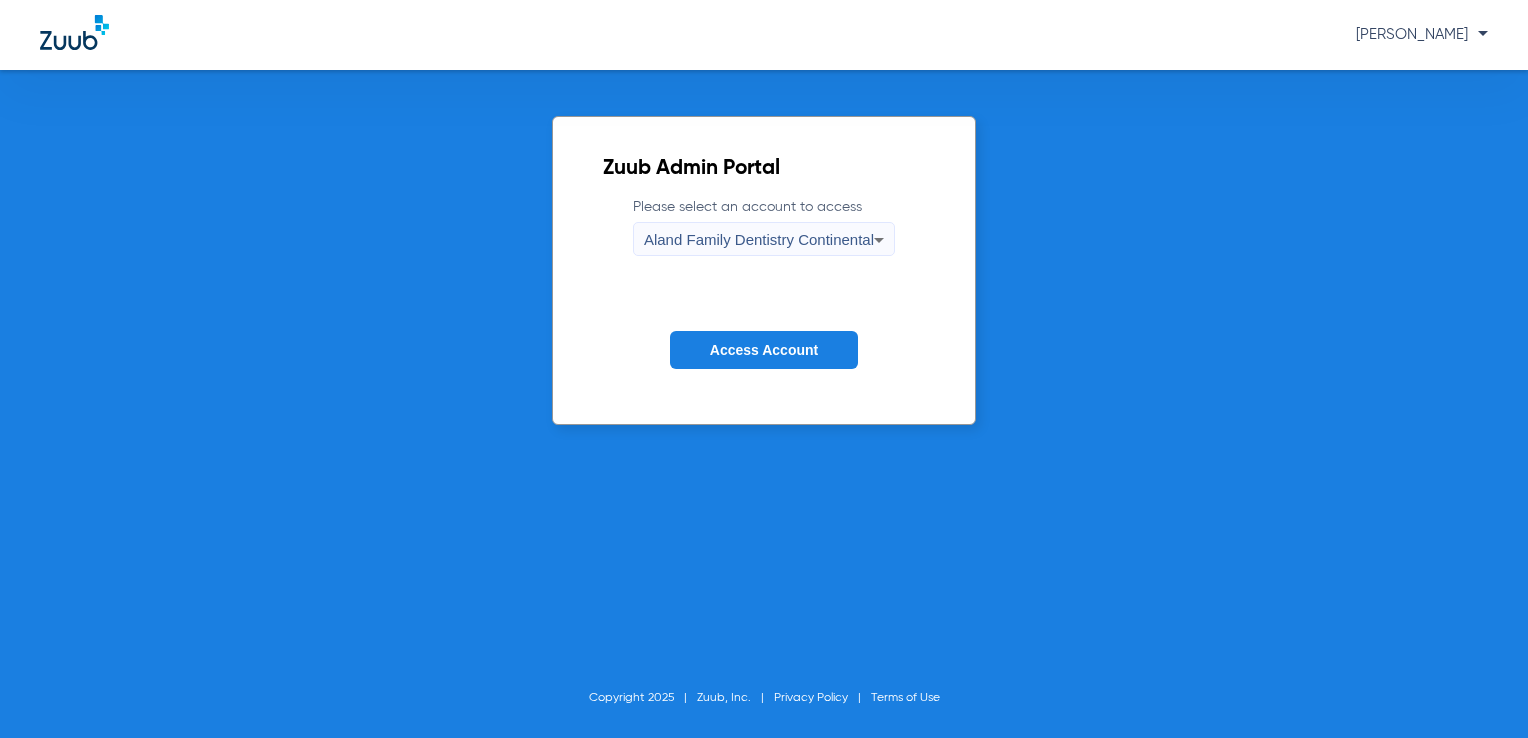 scroll, scrollTop: 0, scrollLeft: 0, axis: both 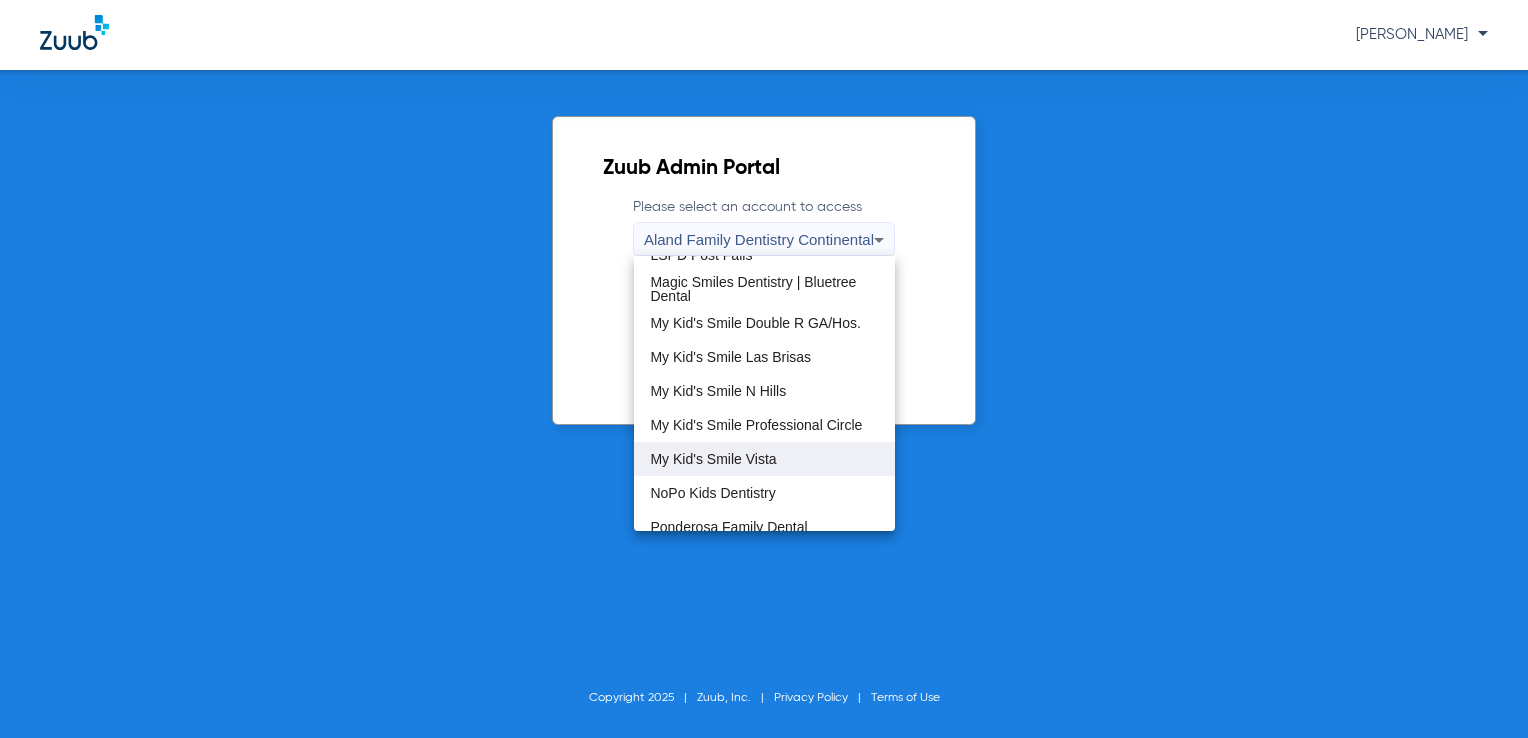 click on "My Kid's Smile Vista" at bounding box center [764, 459] 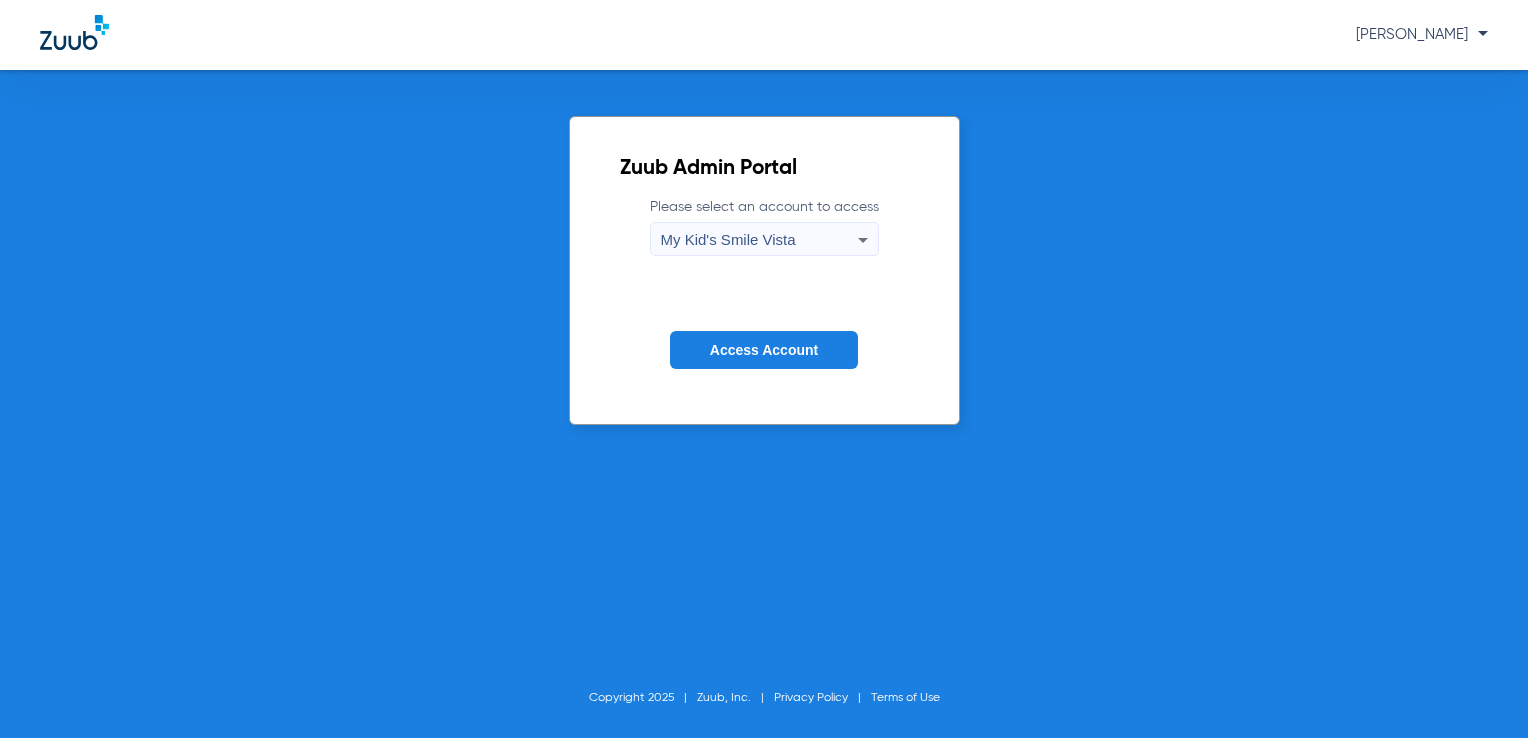 click on "Access Account" 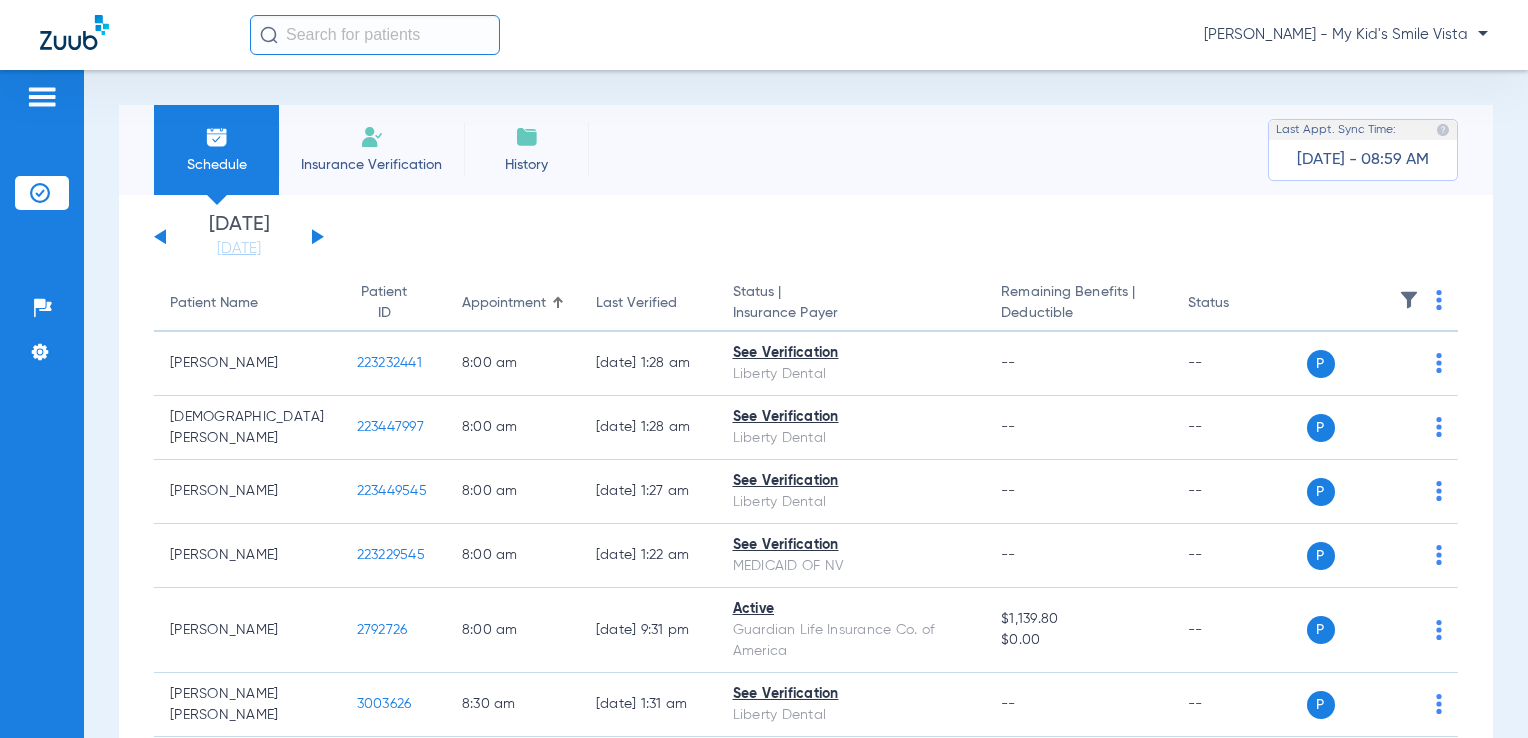 click on "[PERSON_NAME] - My Kid's Smile Vista" 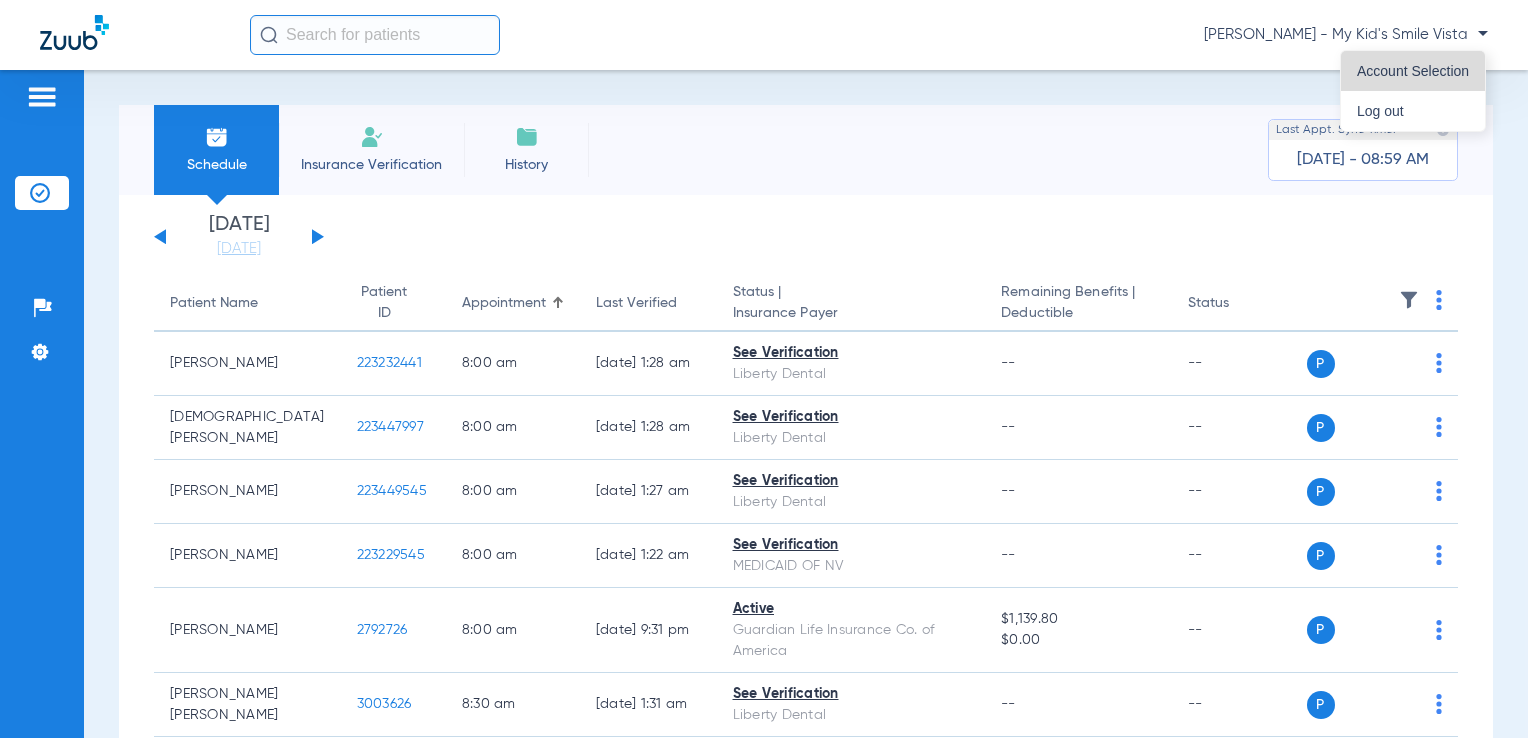 click on "Account Selection" at bounding box center [1413, 71] 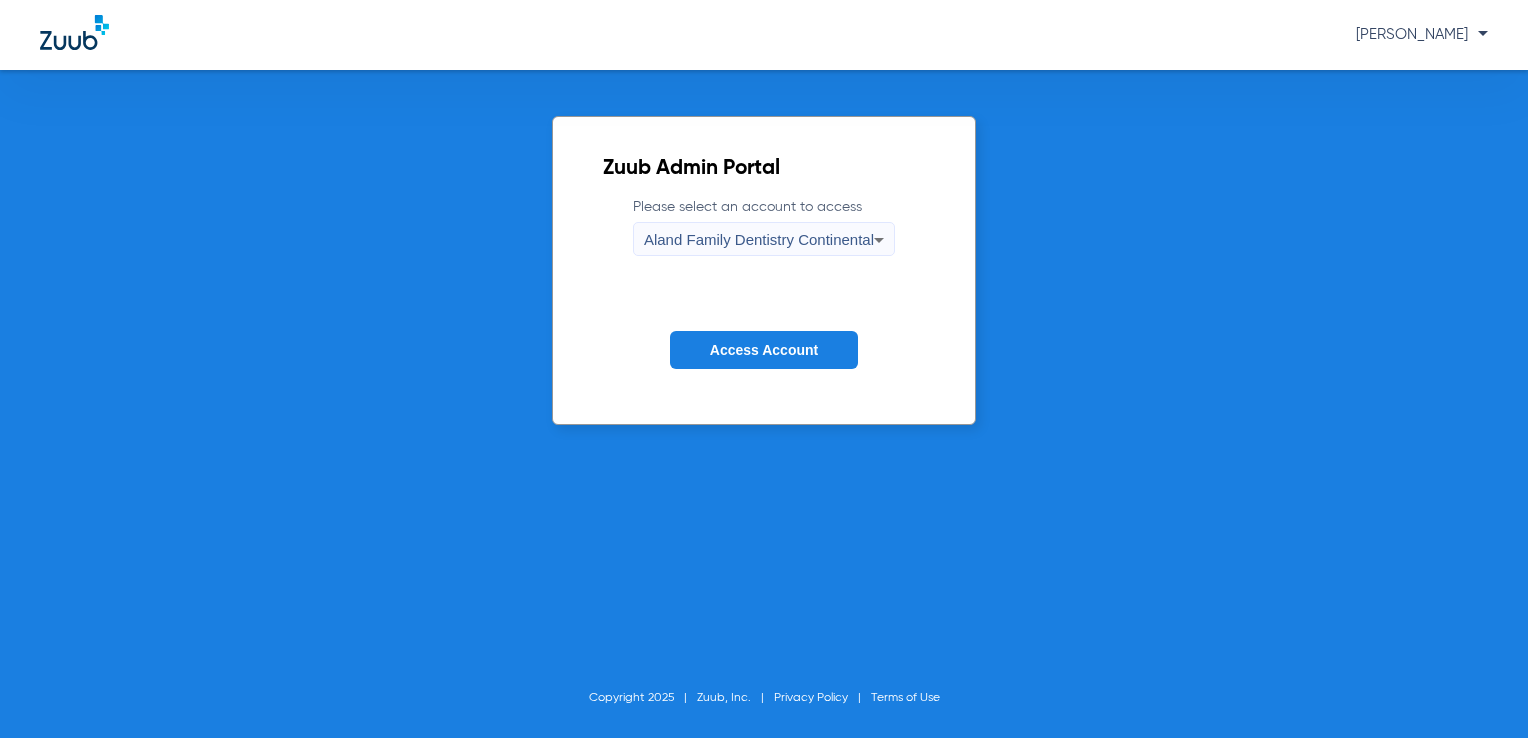 click on "Aland Family Dentistry Continental" at bounding box center [759, 239] 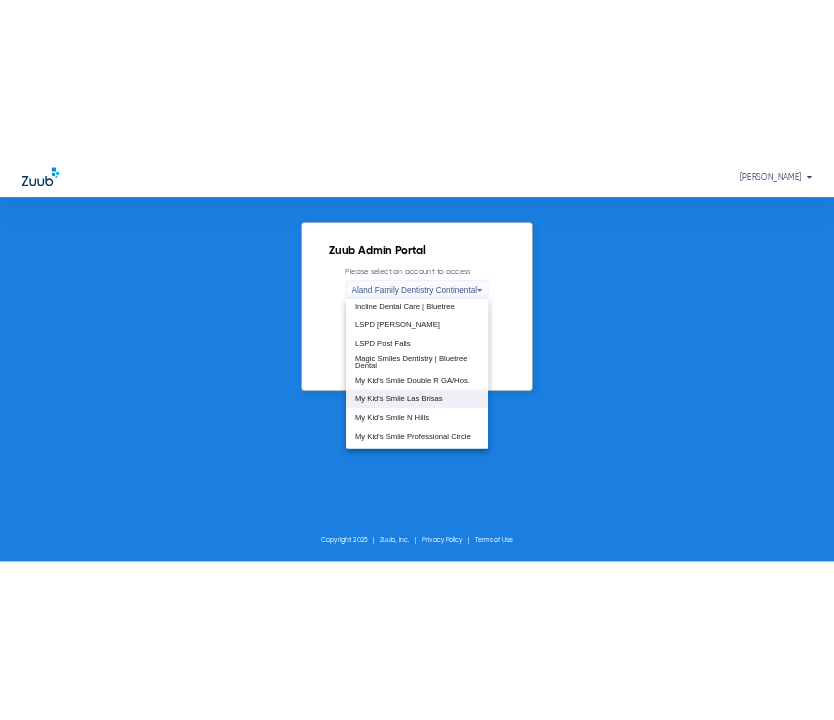 scroll, scrollTop: 414, scrollLeft: 0, axis: vertical 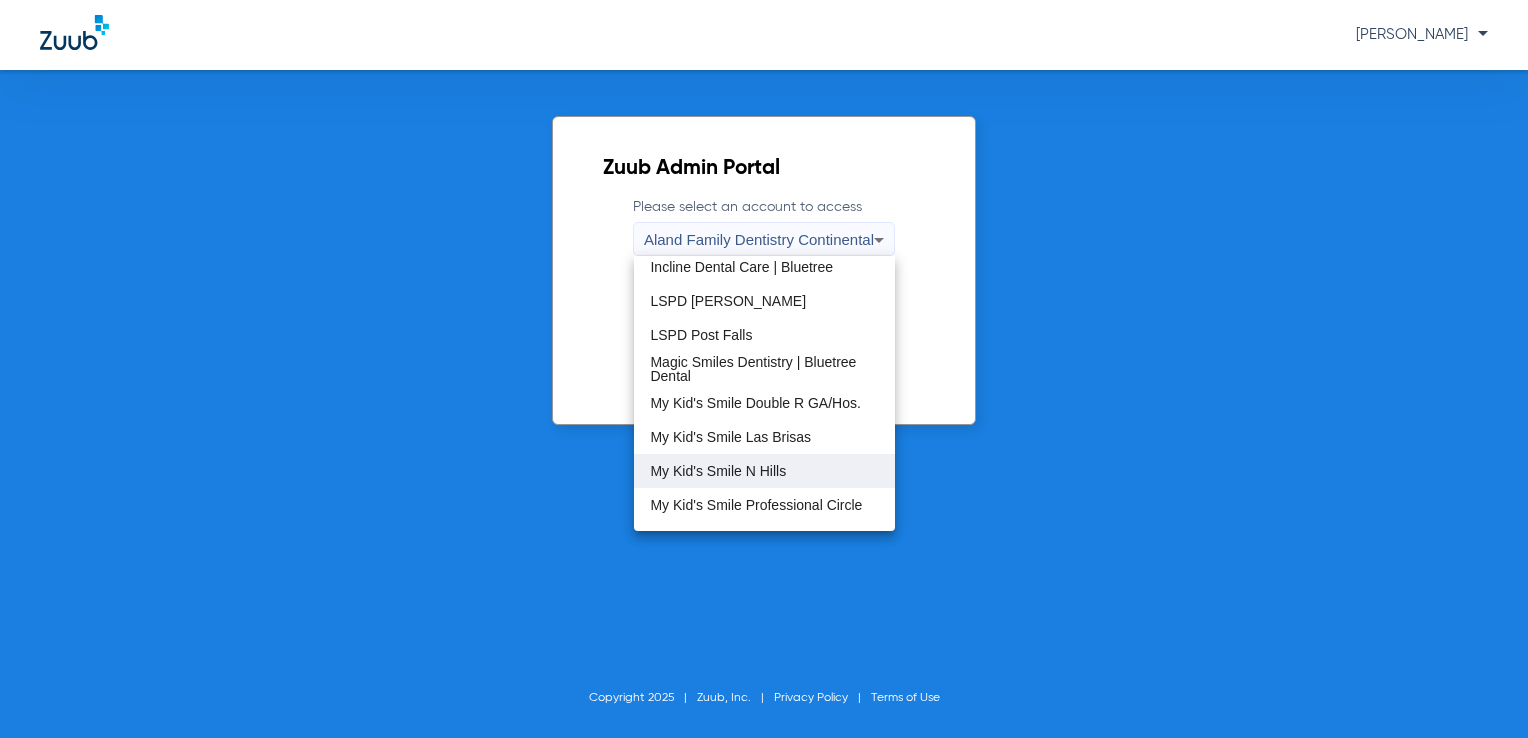 click on "My Kid's Smile N Hills" at bounding box center [764, 471] 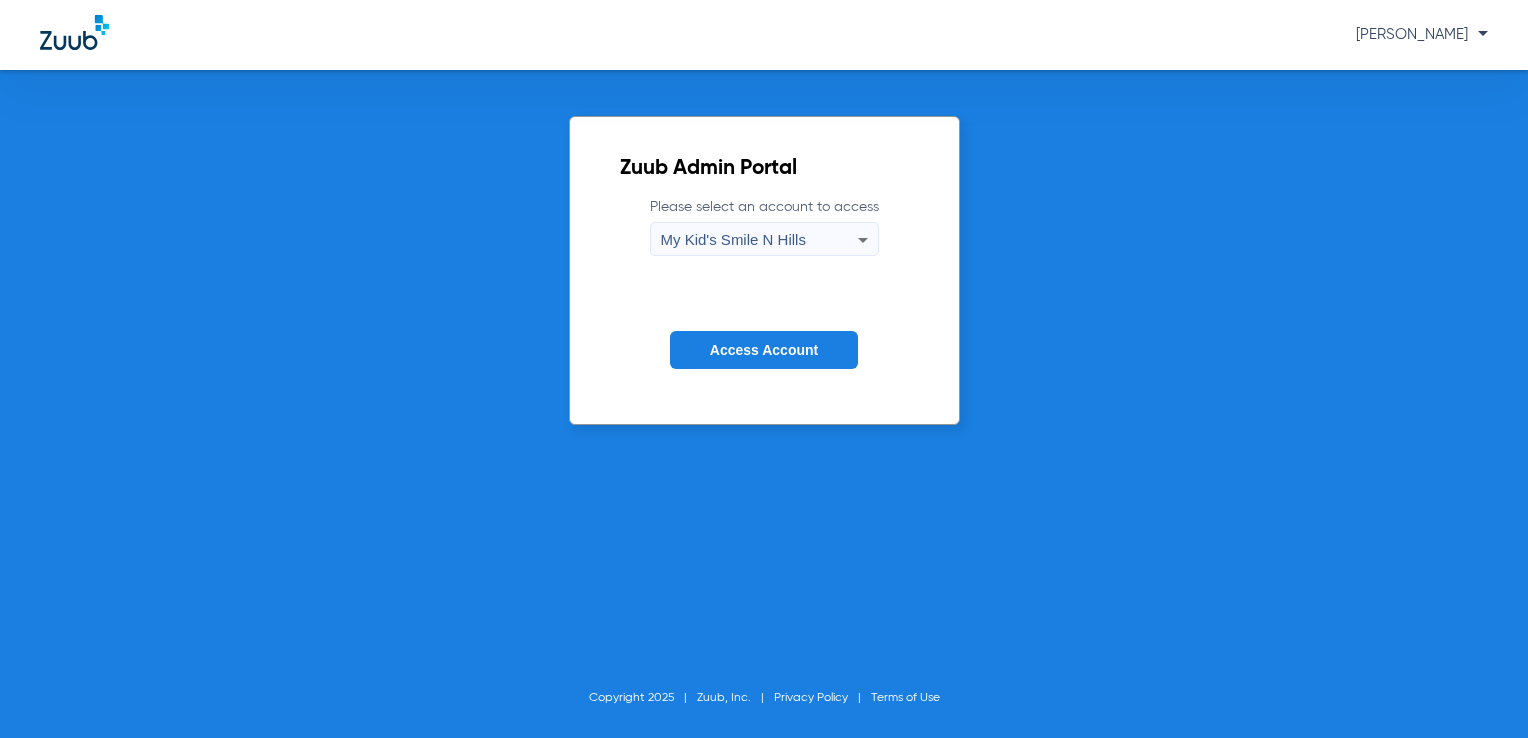 click on "Access Account" 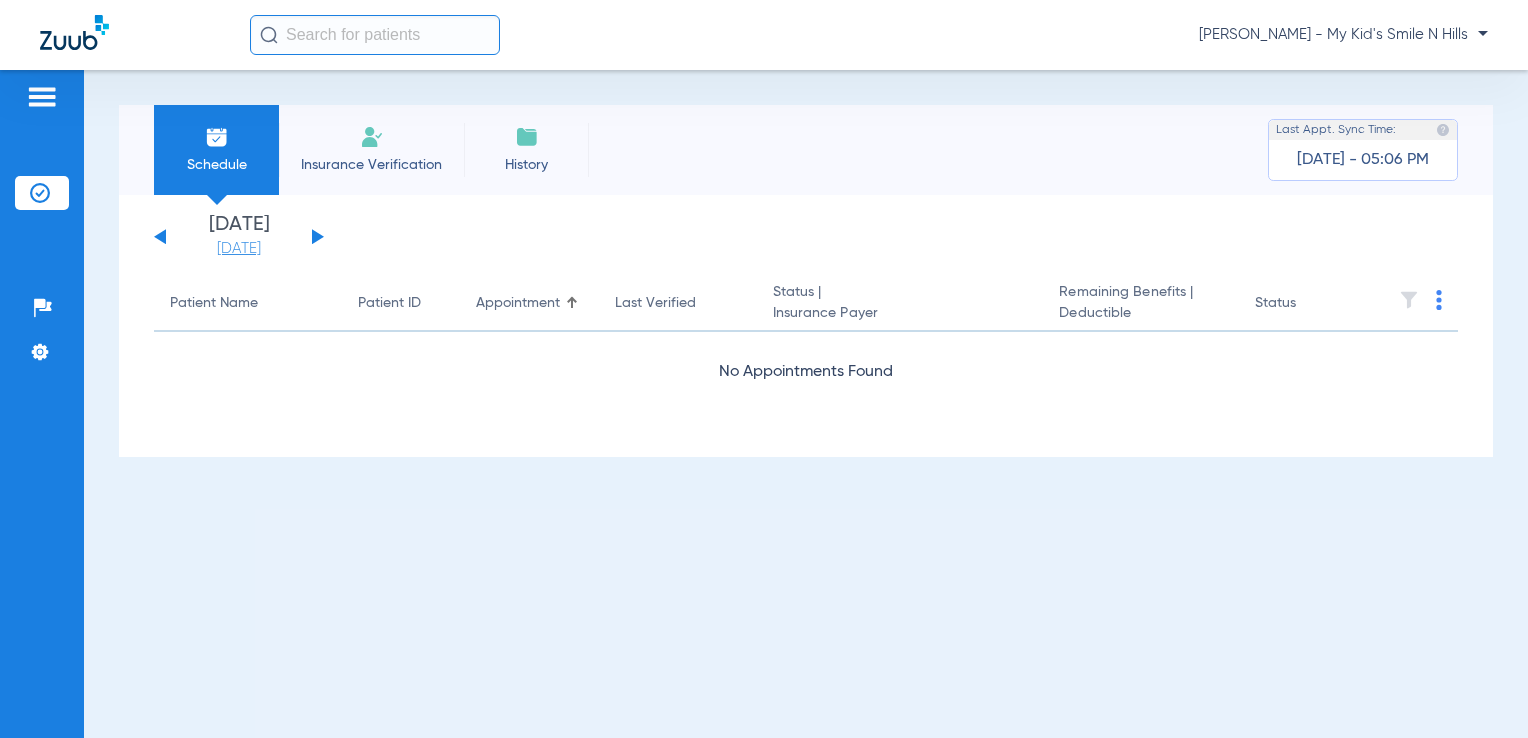 click on "[DATE]" 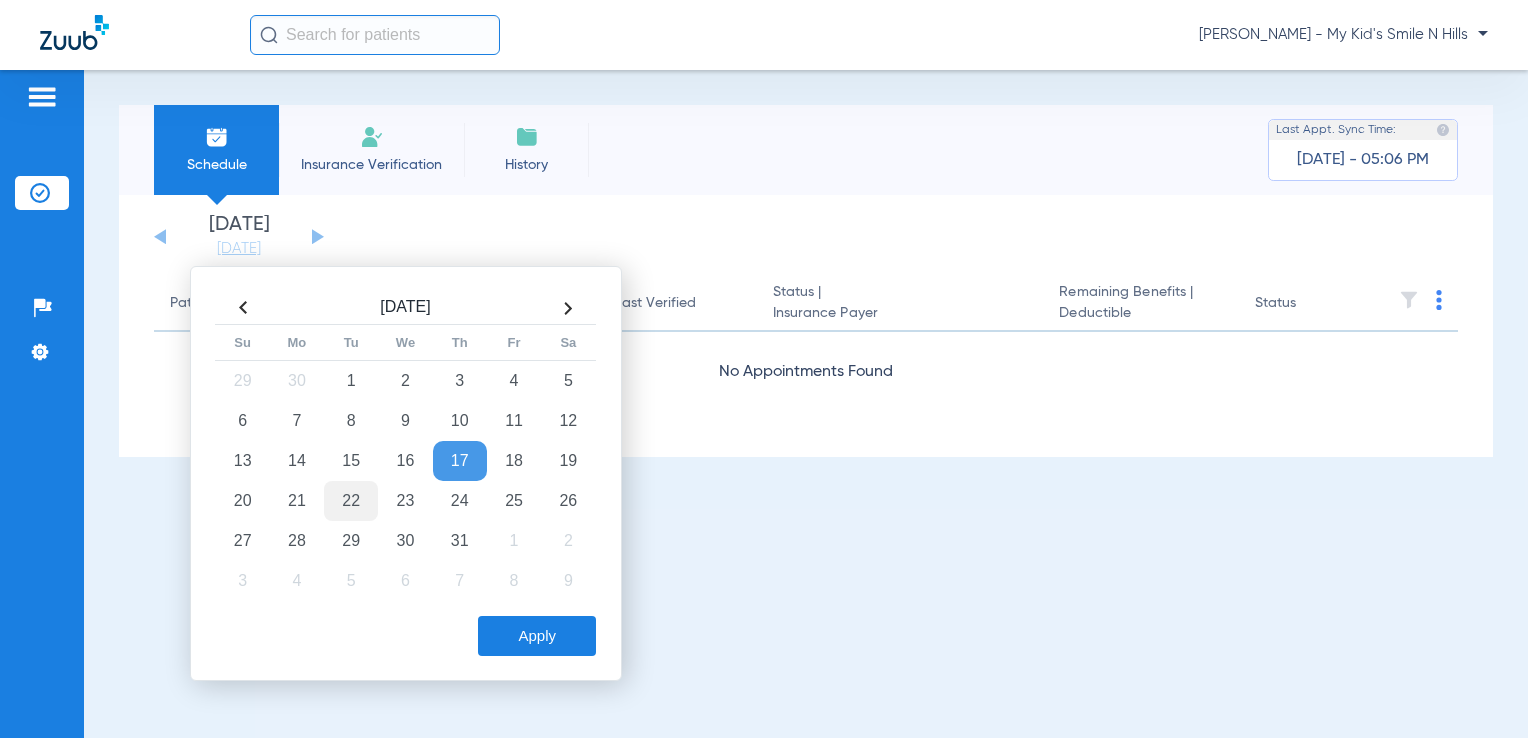 click on "22" 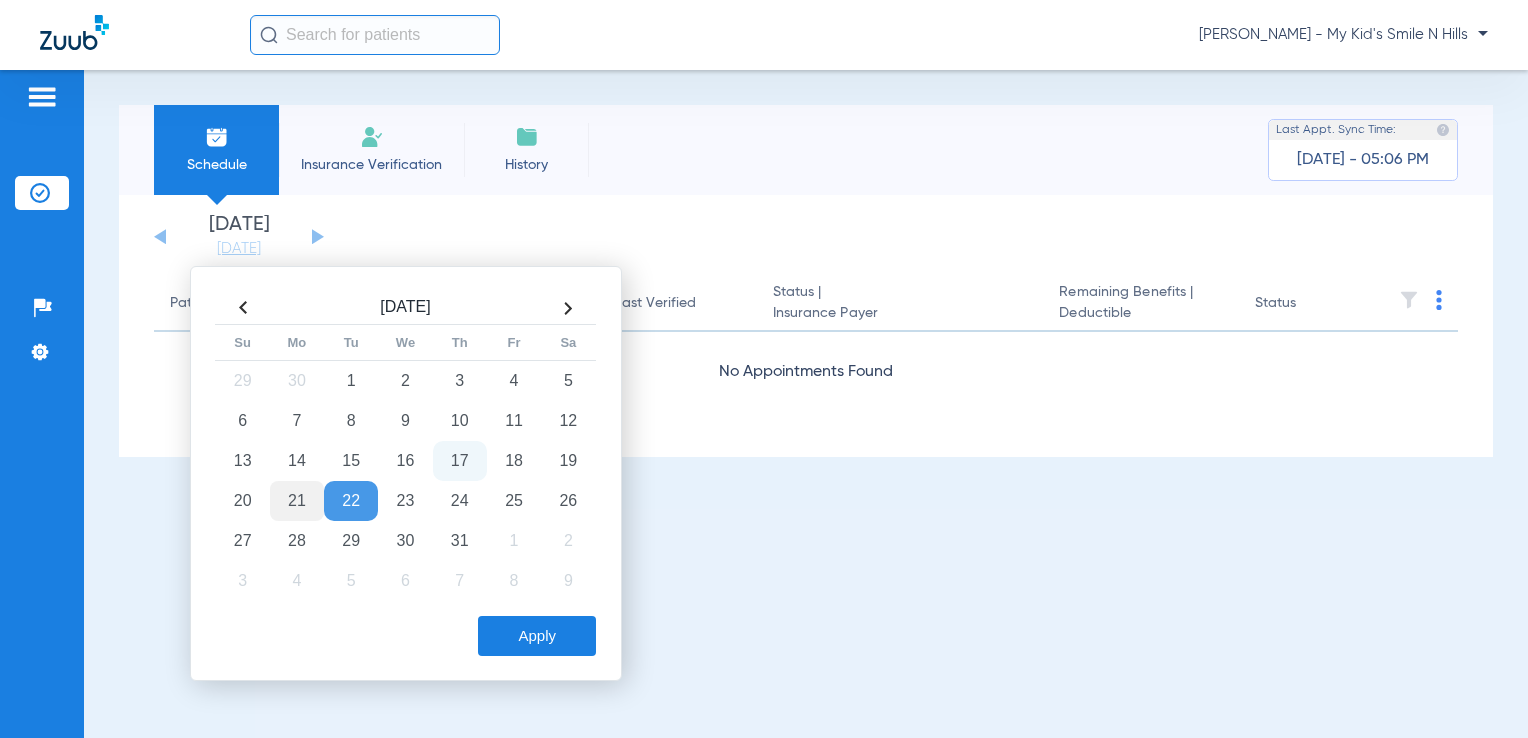 click on "21" 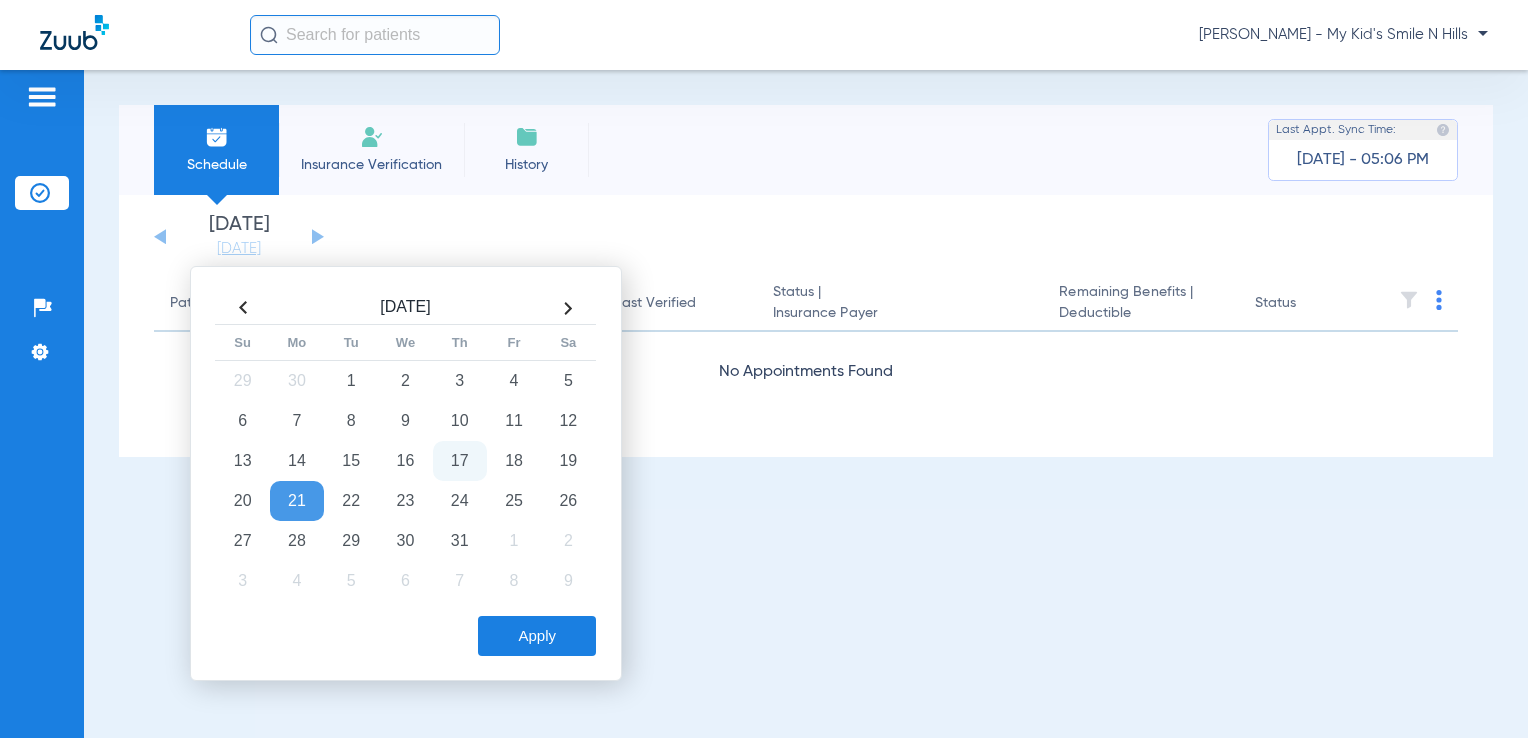click on "Apply" 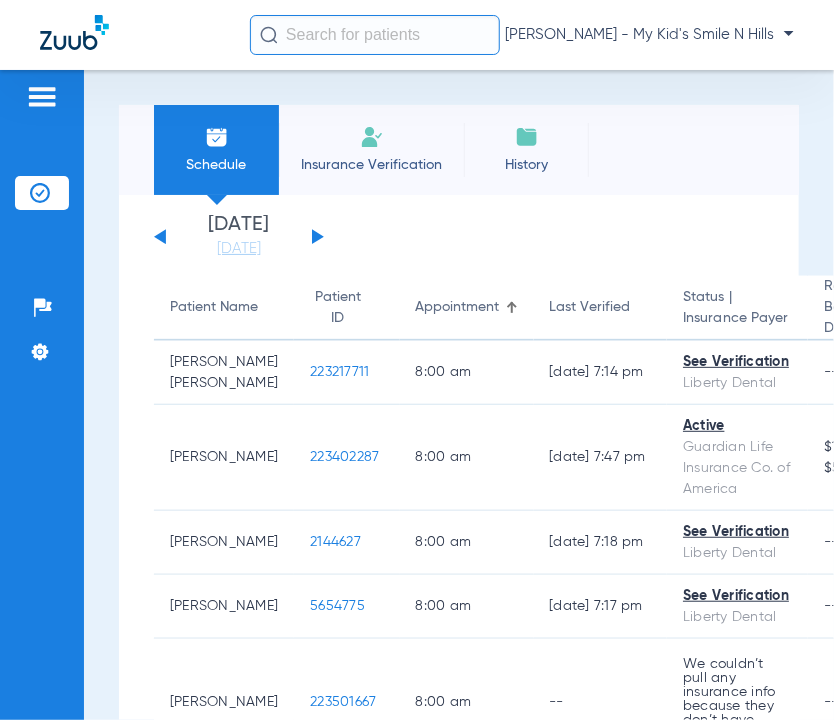 click on "Schedule Insurance Verification History  Last Appt. Sync Time:   [DATE] - 05:06 PM" 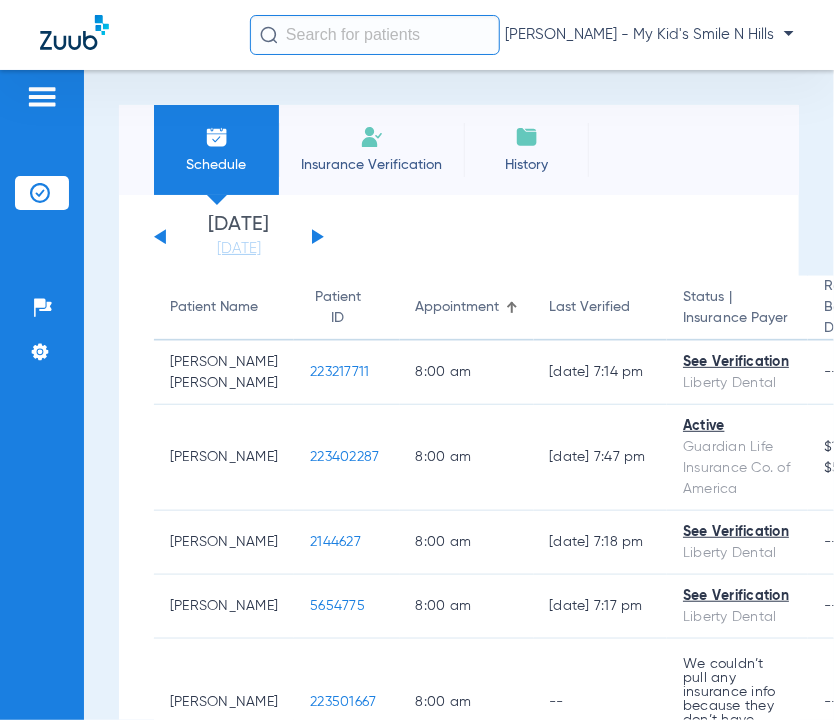 click on "[DATE]   [DATE]   [DATE]   [DATE]   [DATE]   [DATE]   [DATE]   [DATE]   [DATE]   [DATE]   [DATE]   [DATE]   [DATE]   [DATE]   [DATE]   [DATE]   [DATE]   [DATE]   [DATE]   [DATE]   [DATE]   [DATE]   [DATE]   [DATE]   [DATE]   [DATE]   [DATE]   [DATE]   [DATE]   [DATE]   [DATE]   [DATE]   [DATE]   [DATE]   [DATE]   [DATE]   [DATE]   [DATE]   [DATE]   [DATE]   [DATE]   [DATE]   [DATE]   [DATE]" 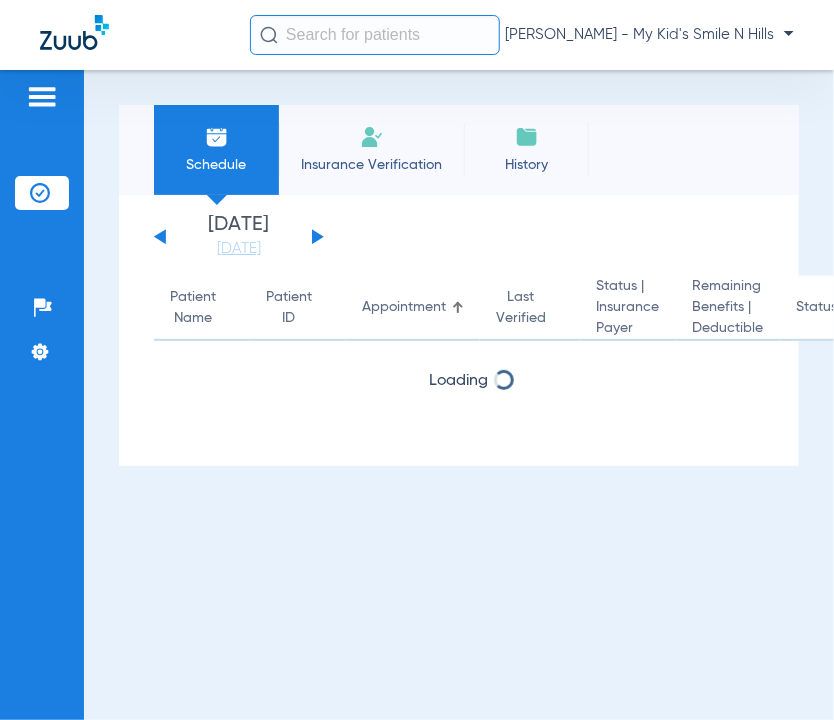 click 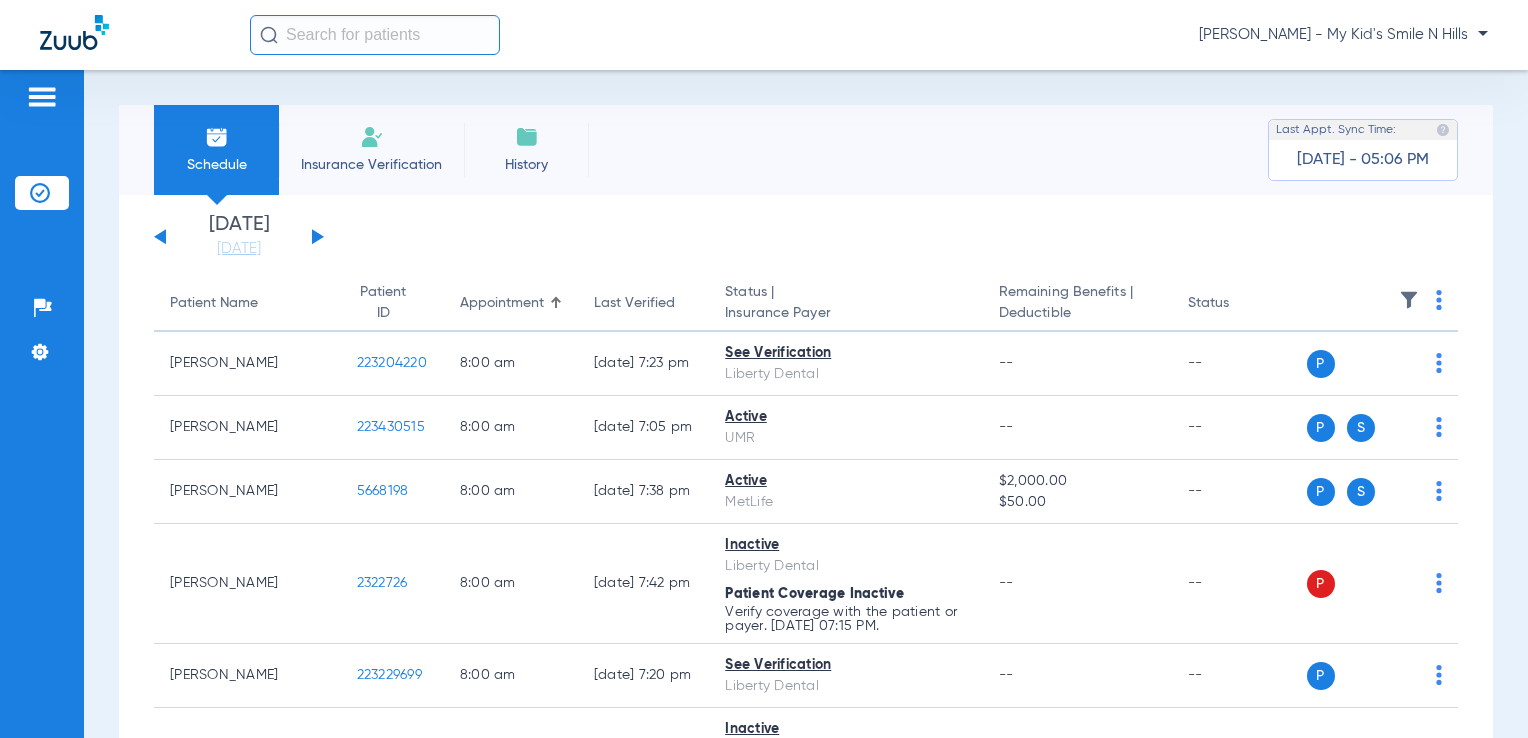 click 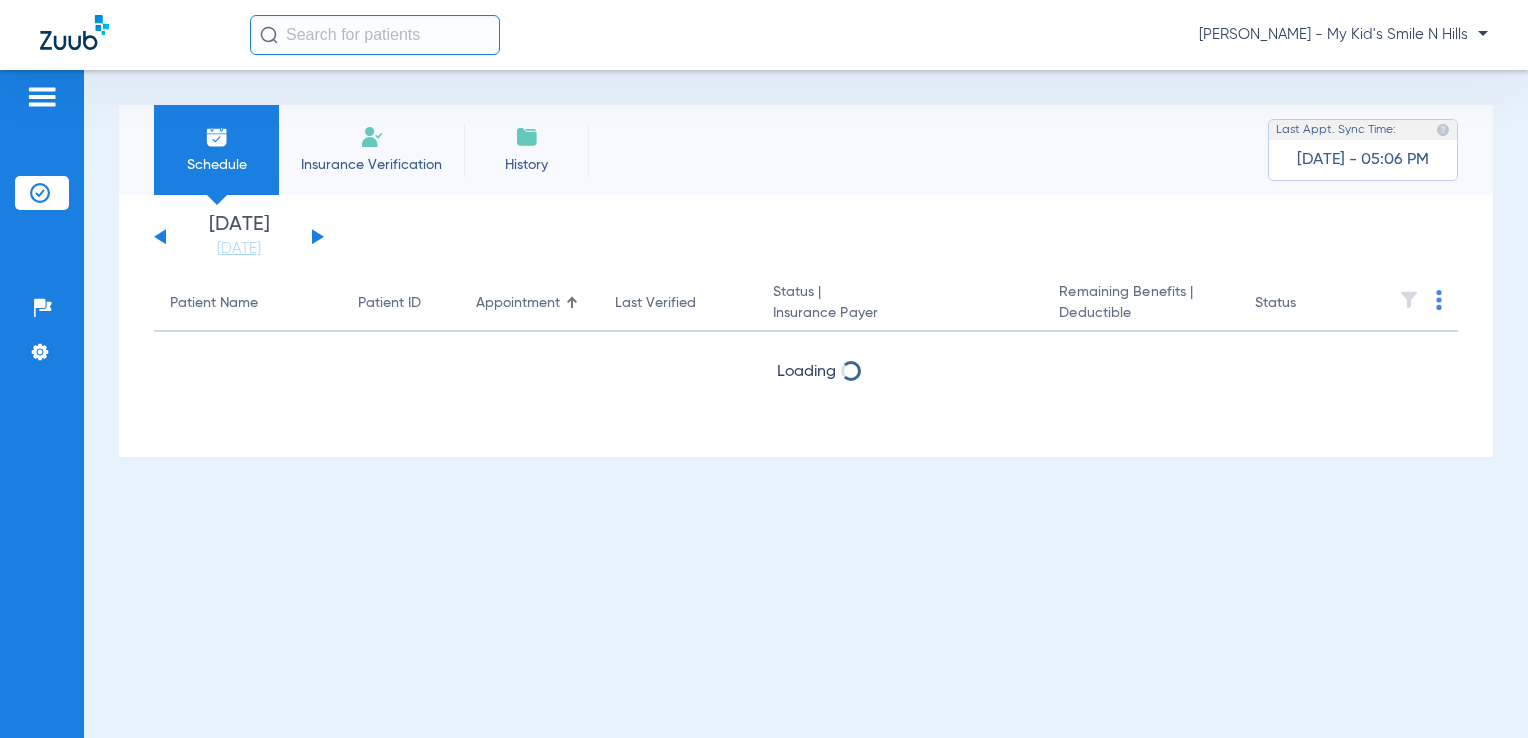 click 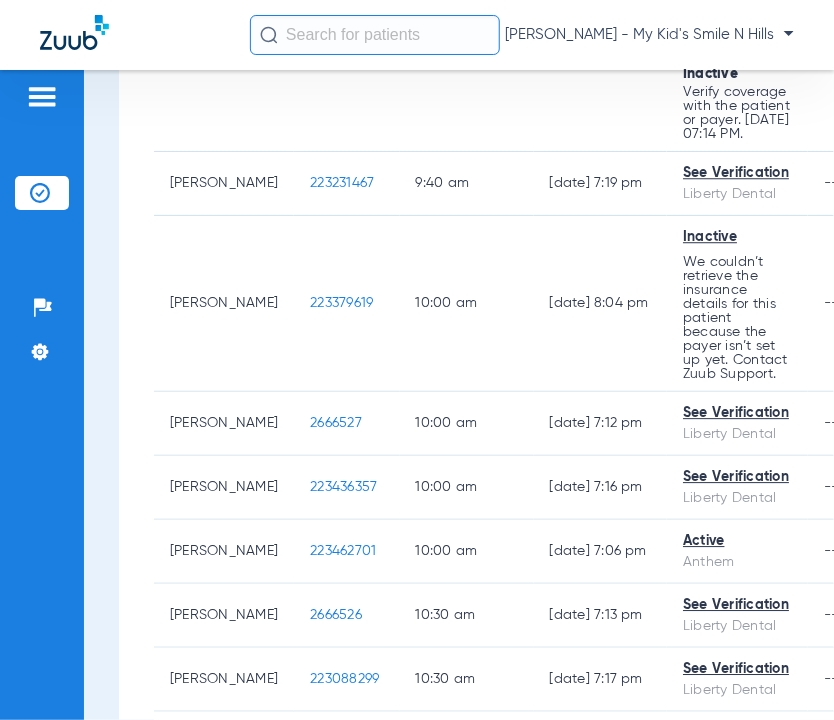 scroll, scrollTop: 1450, scrollLeft: 0, axis: vertical 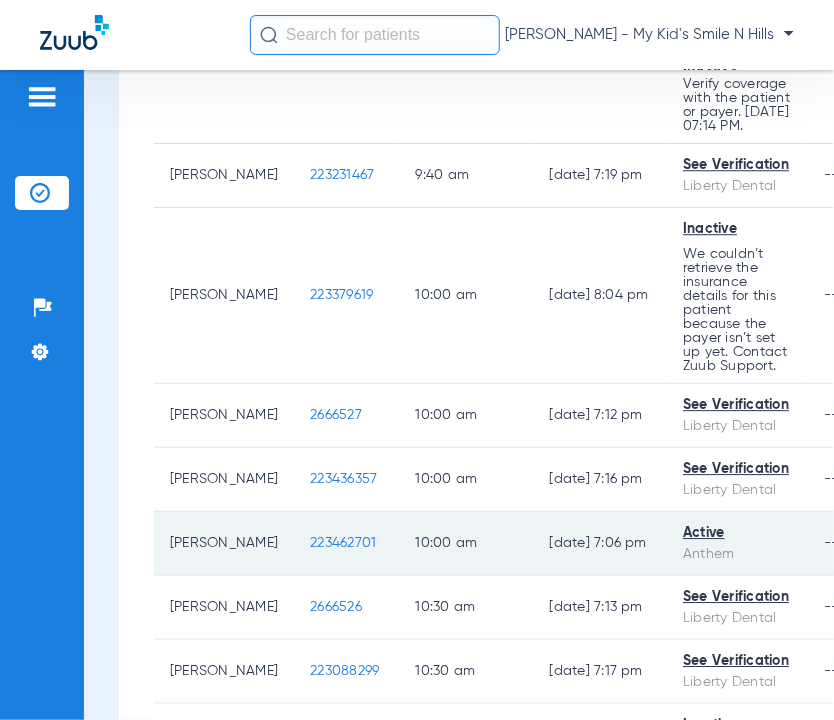 click on "223462701" 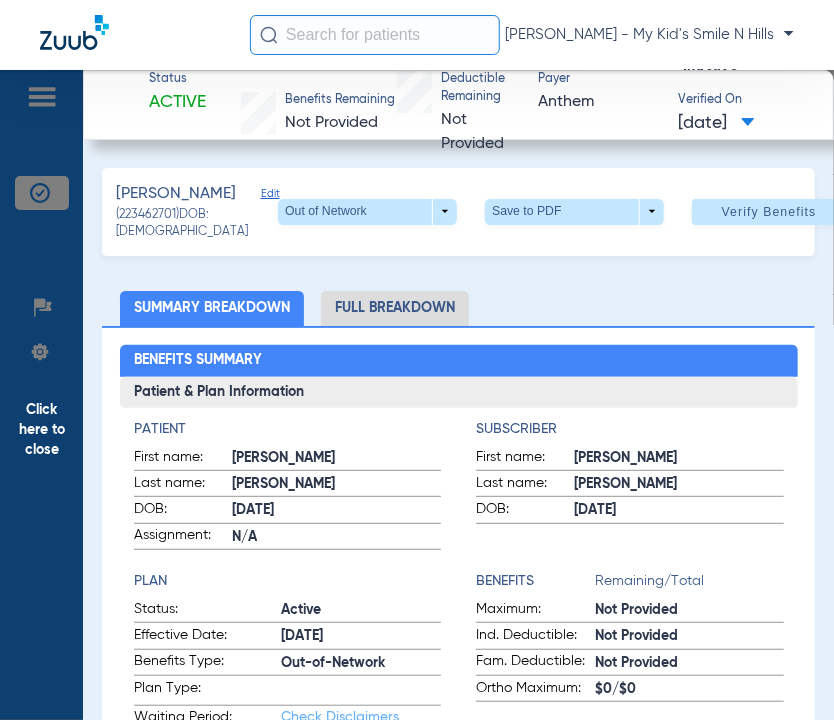 drag, startPoint x: 655, startPoint y: 178, endPoint x: 614, endPoint y: 191, distance: 43.011627 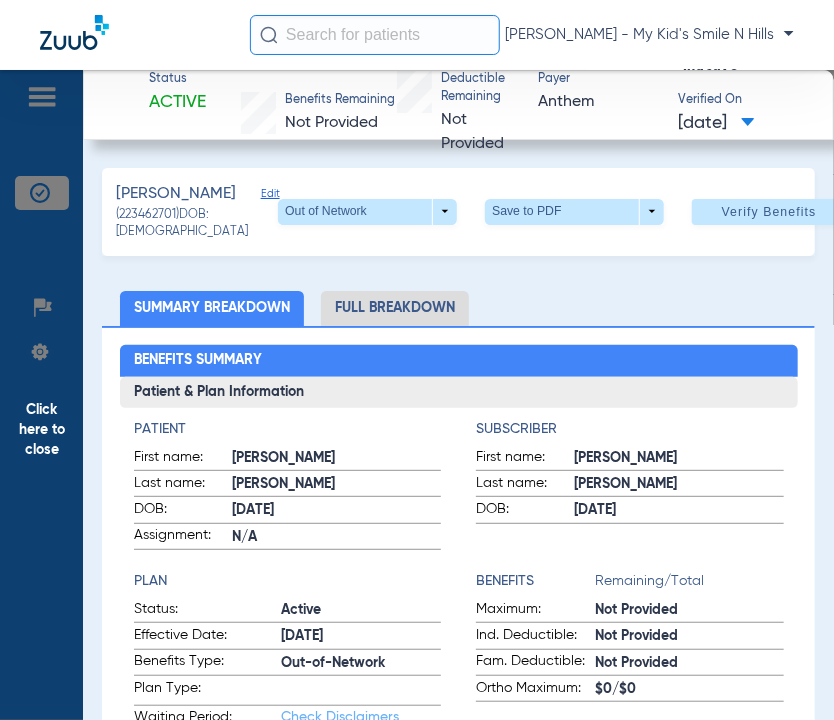 click on "[PERSON_NAME]   Edit   (223462701)   DOB: [DEMOGRAPHIC_DATA]   Out of Network  arrow_drop_down  Save to PDF  arrow_drop_down  Verify Benefits" 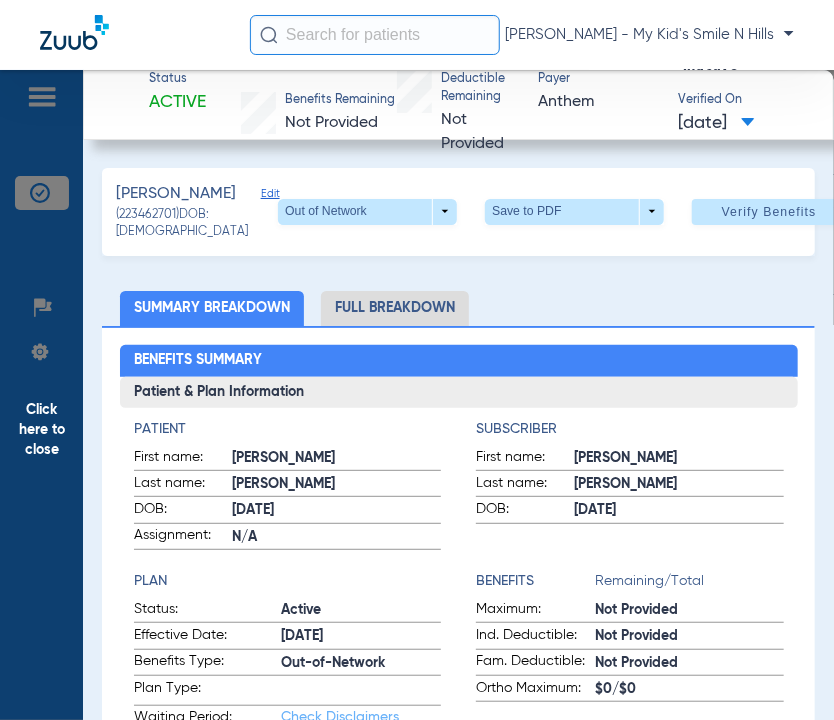 click on "Click here to close" 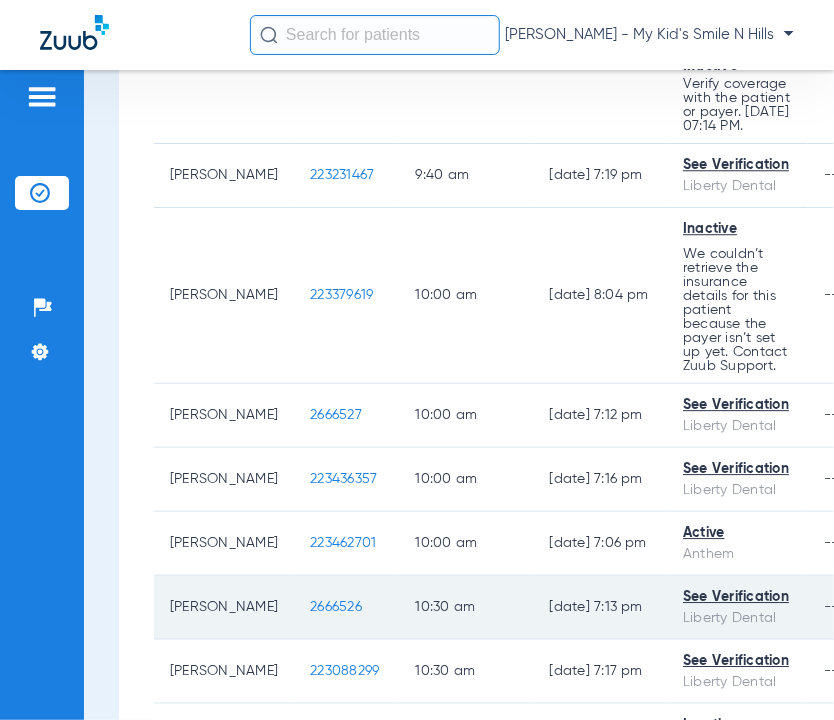 click on "[PERSON_NAME]" 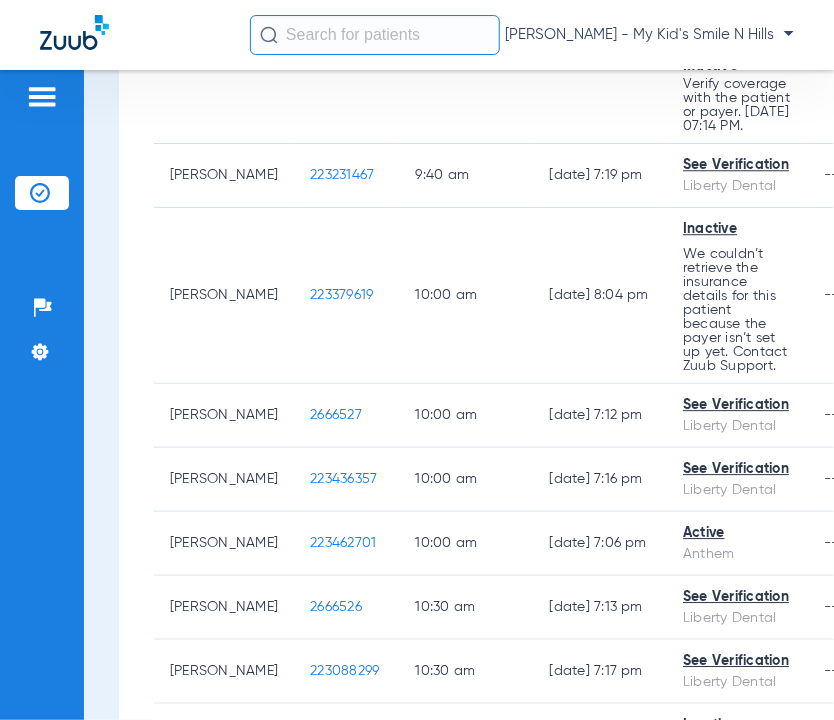 click on "[PERSON_NAME] - My Kid's Smile N Hills" 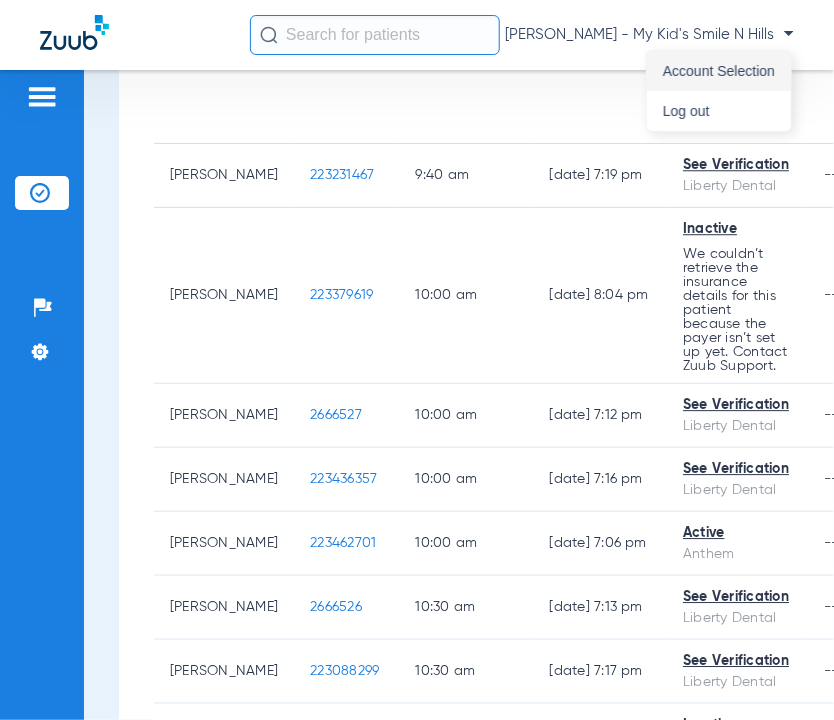 click on "Account Selection" at bounding box center [719, 71] 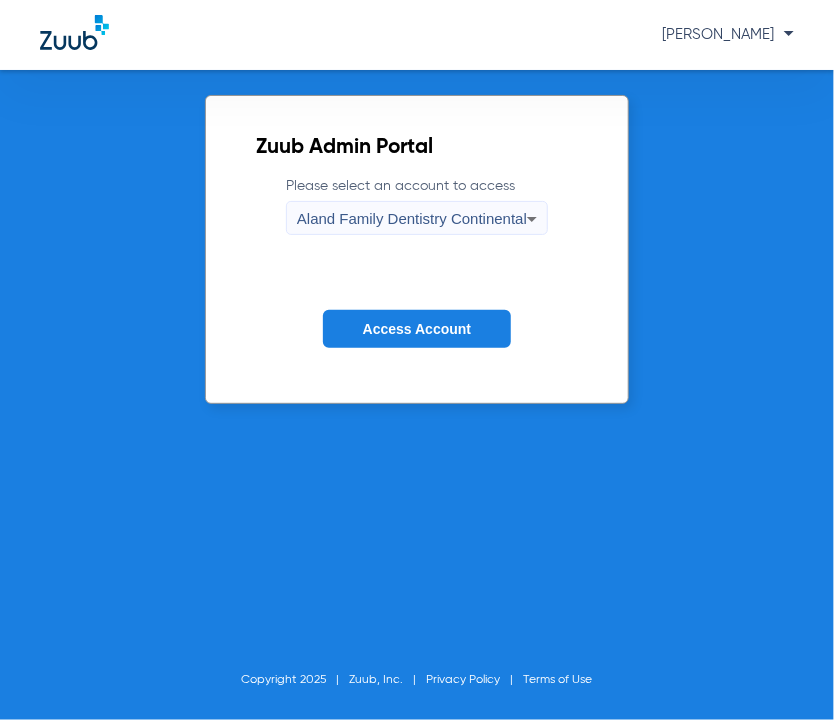 click on "Aland Family Dentistry Continental" at bounding box center (412, 218) 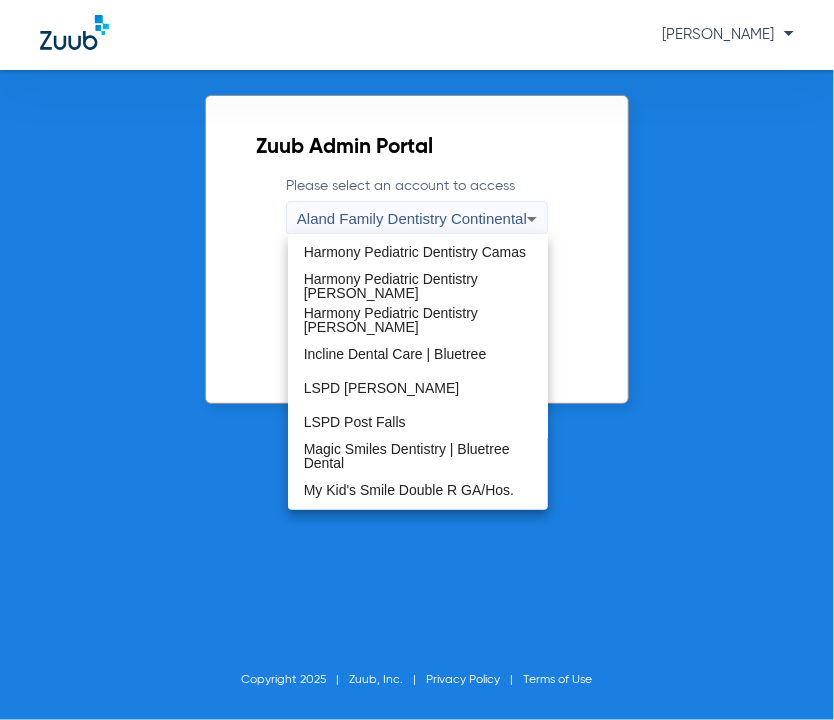 scroll, scrollTop: 502, scrollLeft: 0, axis: vertical 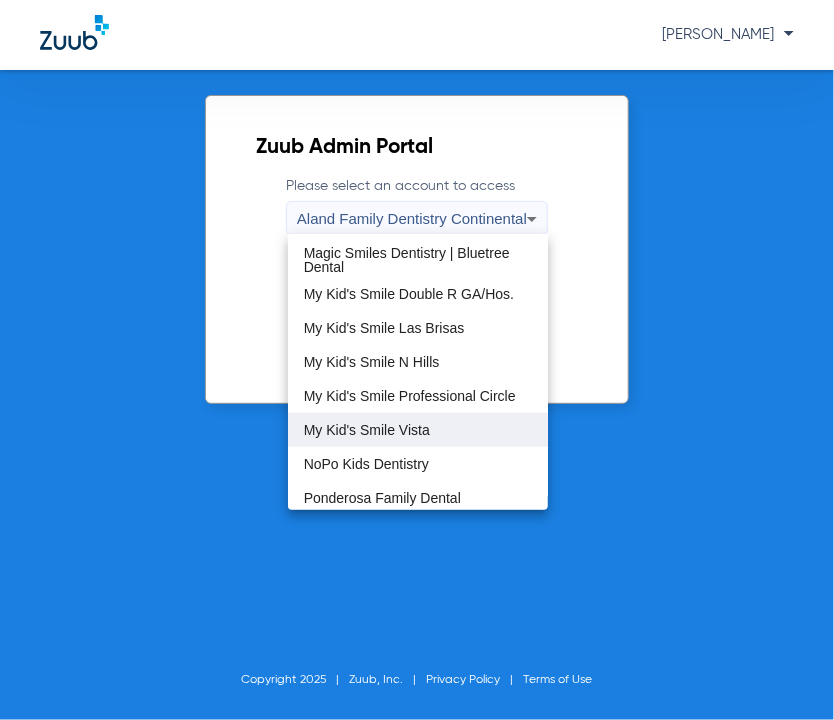 click on "My Kid's Smile Vista" at bounding box center (418, 430) 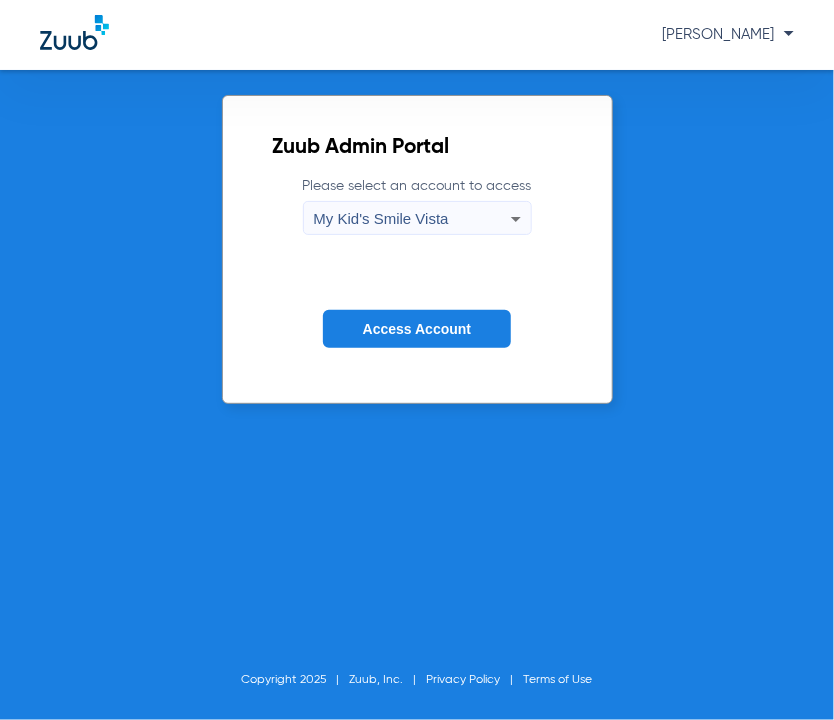 click on "Access Account" 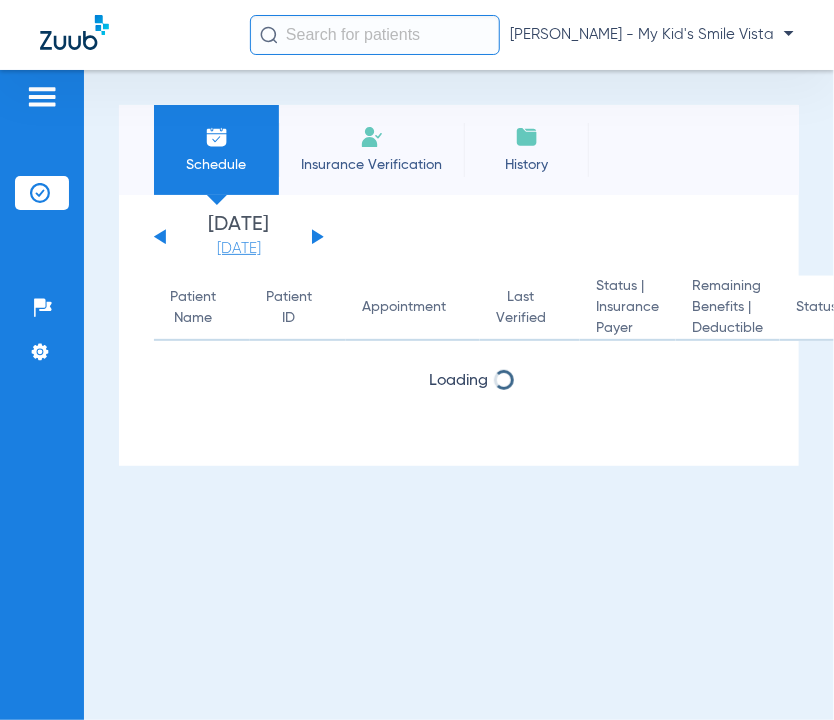 click on "[DATE]" 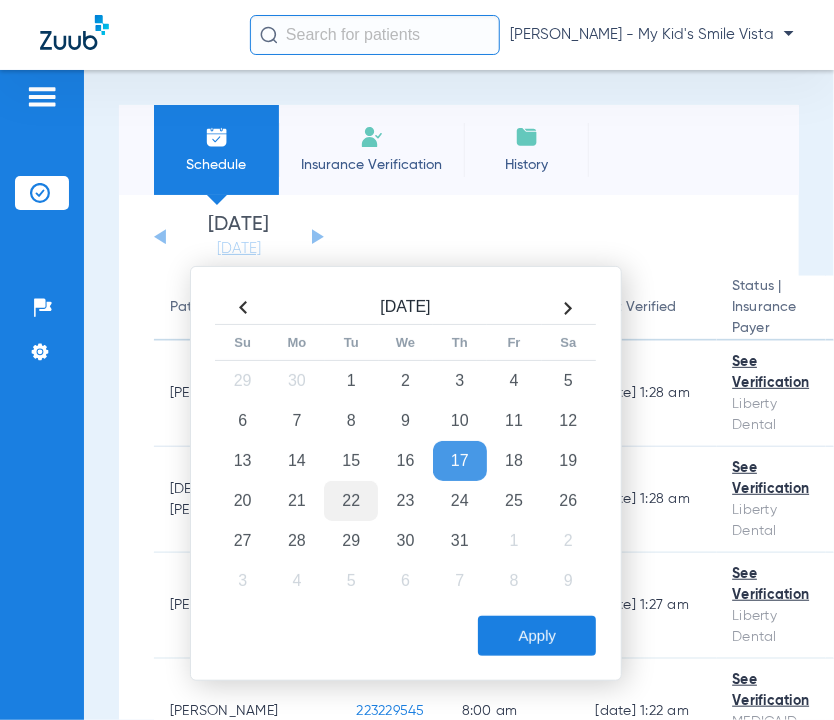 click on "22" 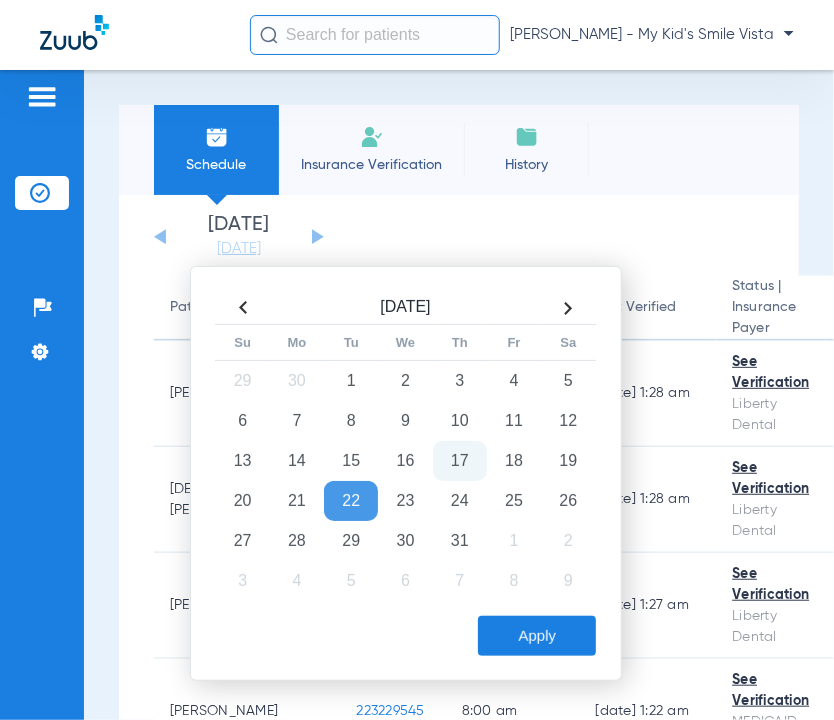 click on "Apply" 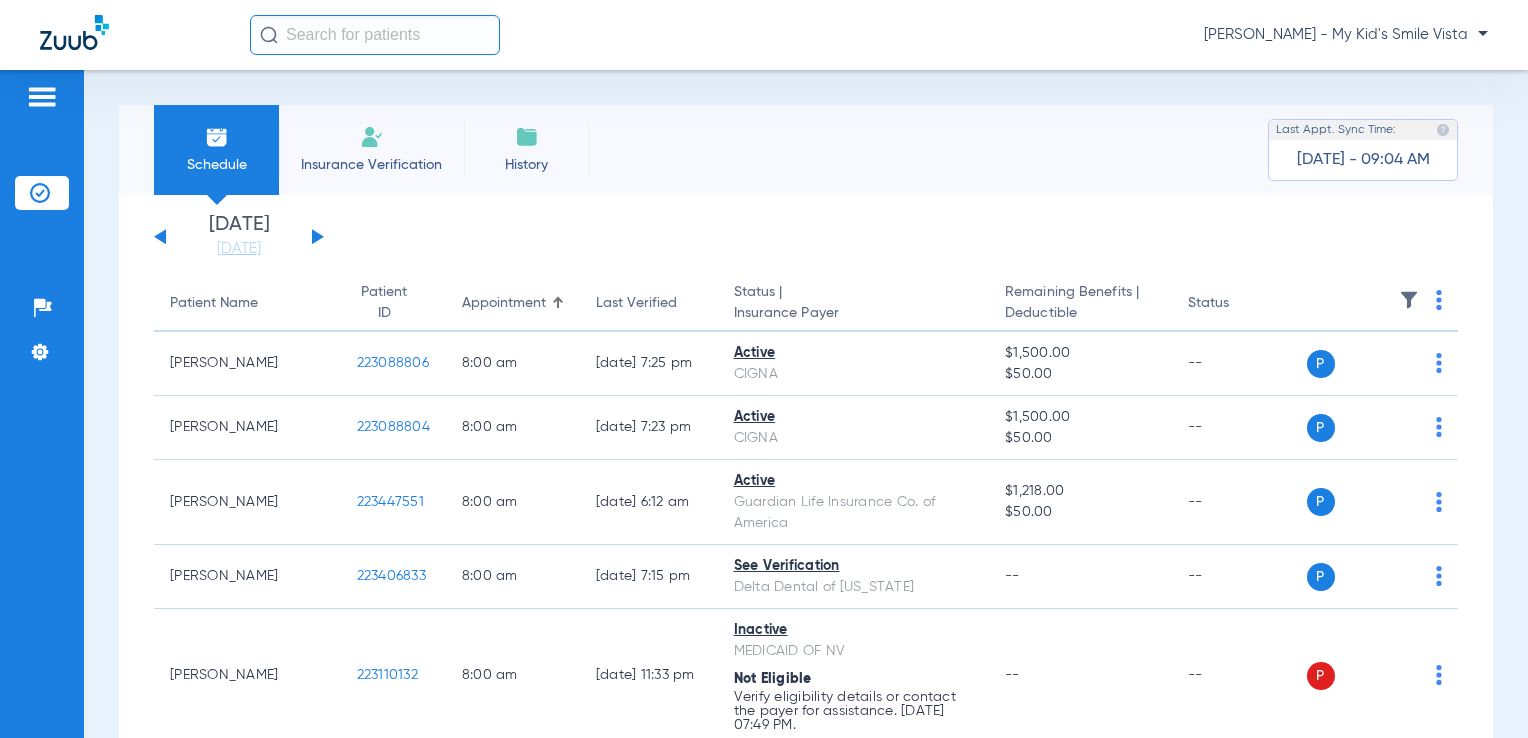 click 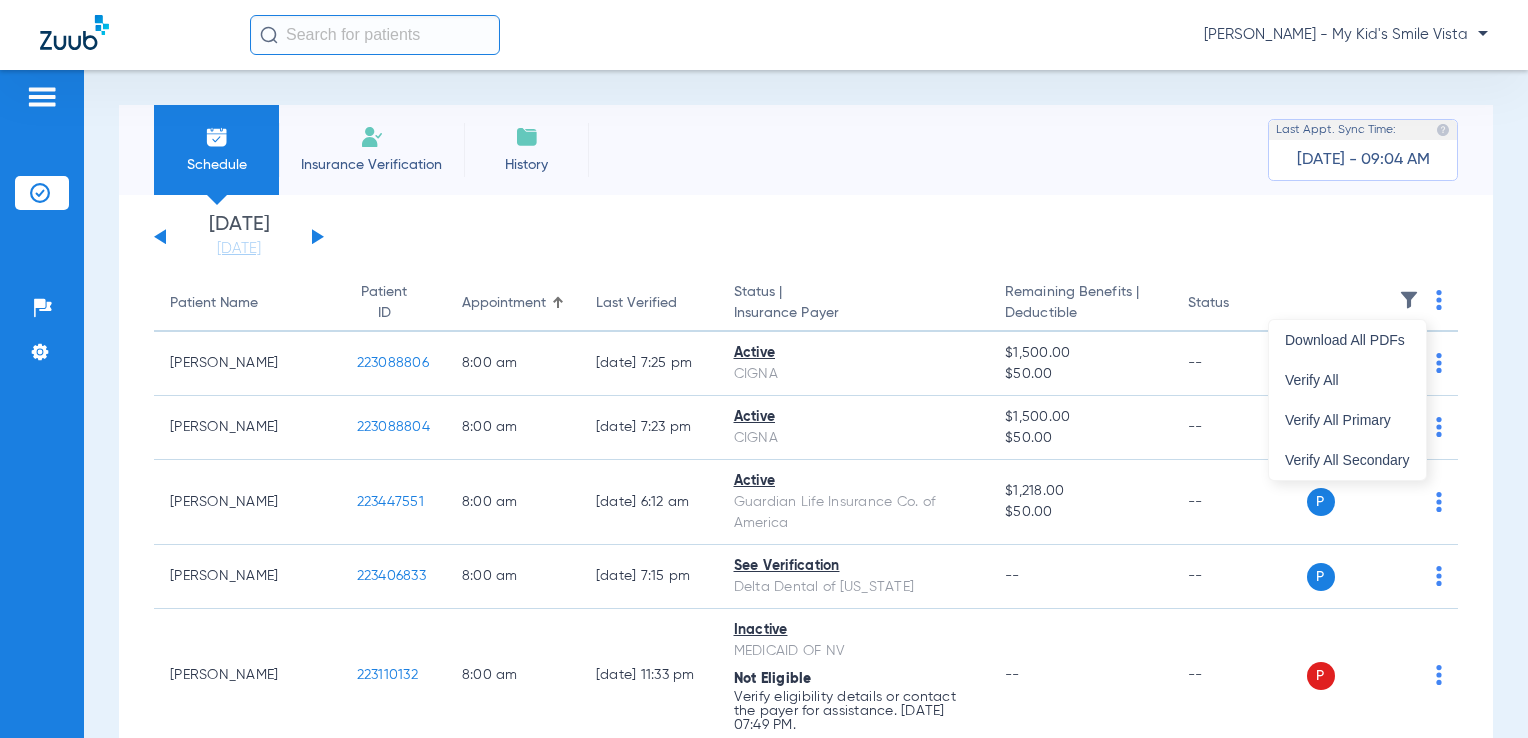 click at bounding box center (764, 369) 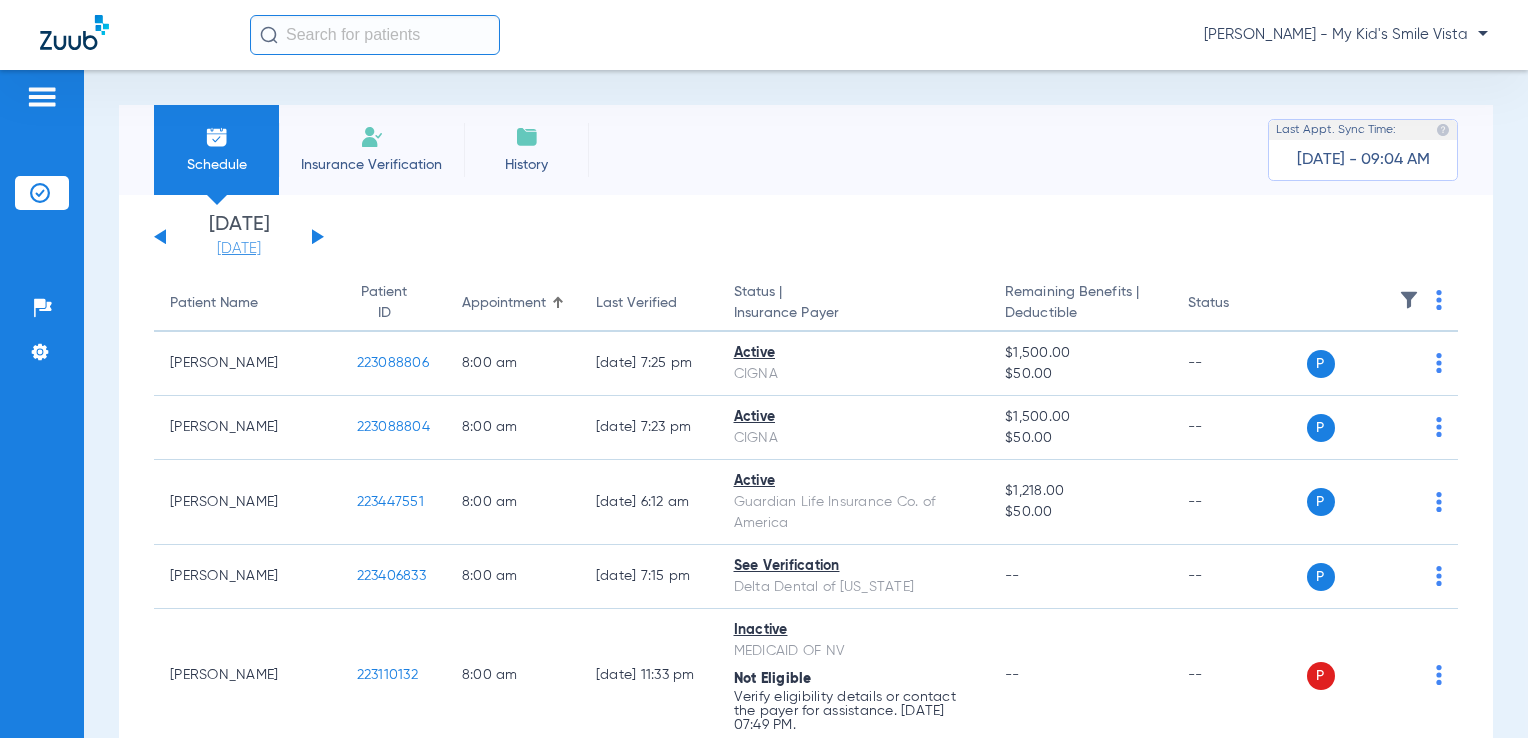 click on "[DATE]" 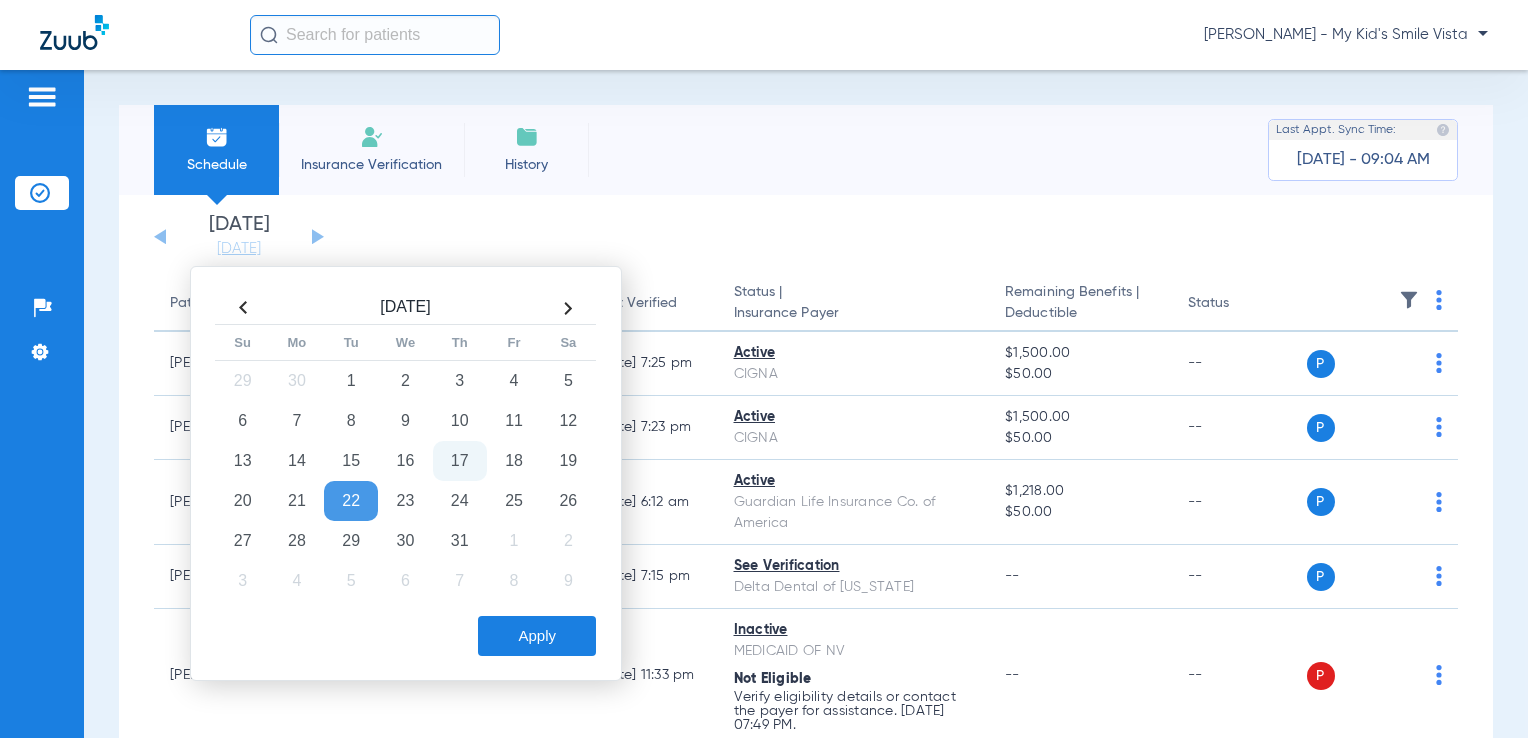 drag, startPoint x: 423, startPoint y: 494, endPoint x: 972, endPoint y: 118, distance: 665.4149 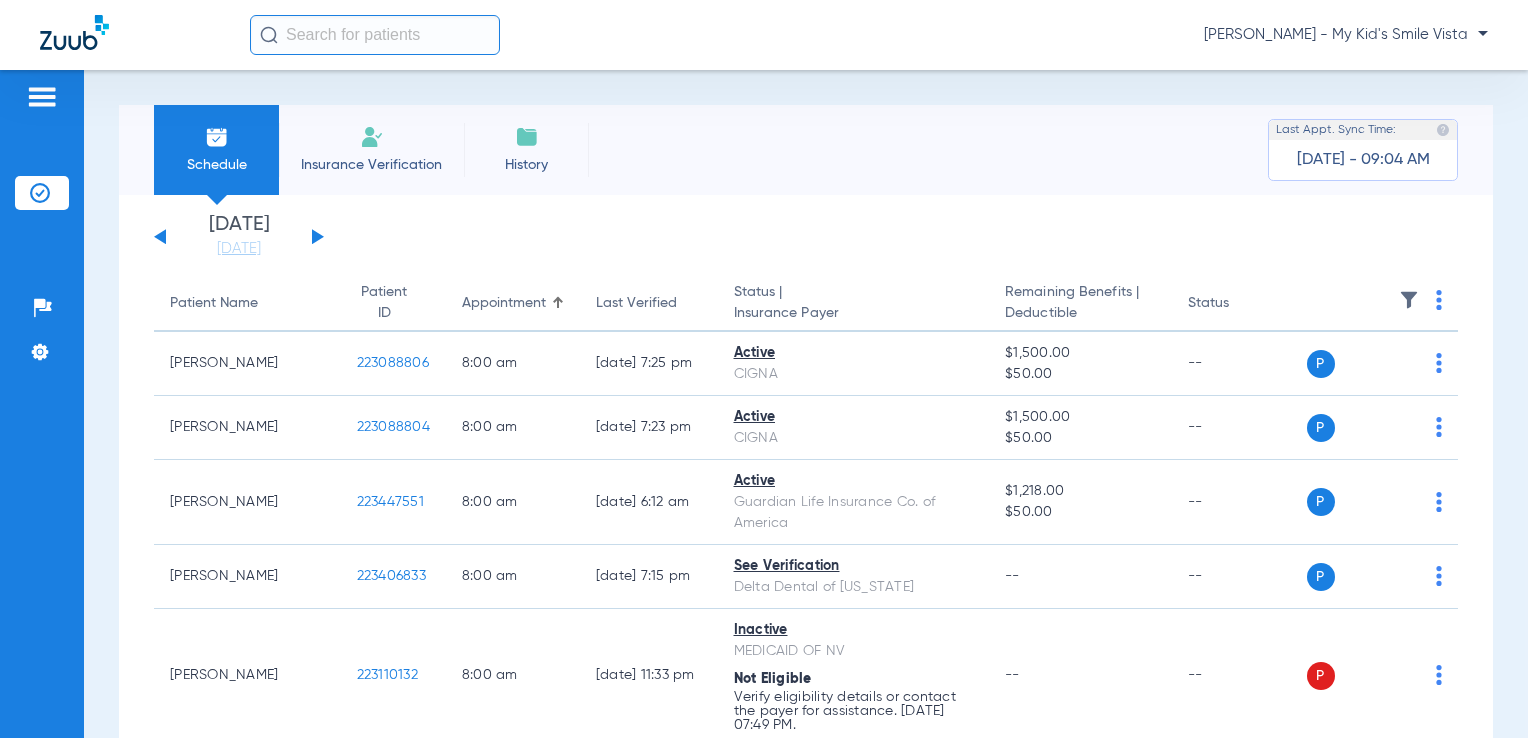 click on "[DATE]   [DATE]   [DATE]   [DATE]   [DATE]   [DATE]   [DATE]   [DATE]   [DATE]   [DATE]   [DATE]   [DATE]   [DATE]   [DATE]   [DATE]   [DATE]   [DATE]   [DATE]   [DATE]   [DATE]   [DATE]   [DATE]   [DATE]   [DATE]   [DATE]   [DATE]   [DATE]   [DATE]   [DATE]   [DATE]   [DATE]   [DATE]   [DATE]   [DATE]   [DATE]   [DATE]   [DATE]   [DATE]   [DATE]   [DATE]   [DATE]   [DATE]   [DATE]   [DATE]  Su 1" 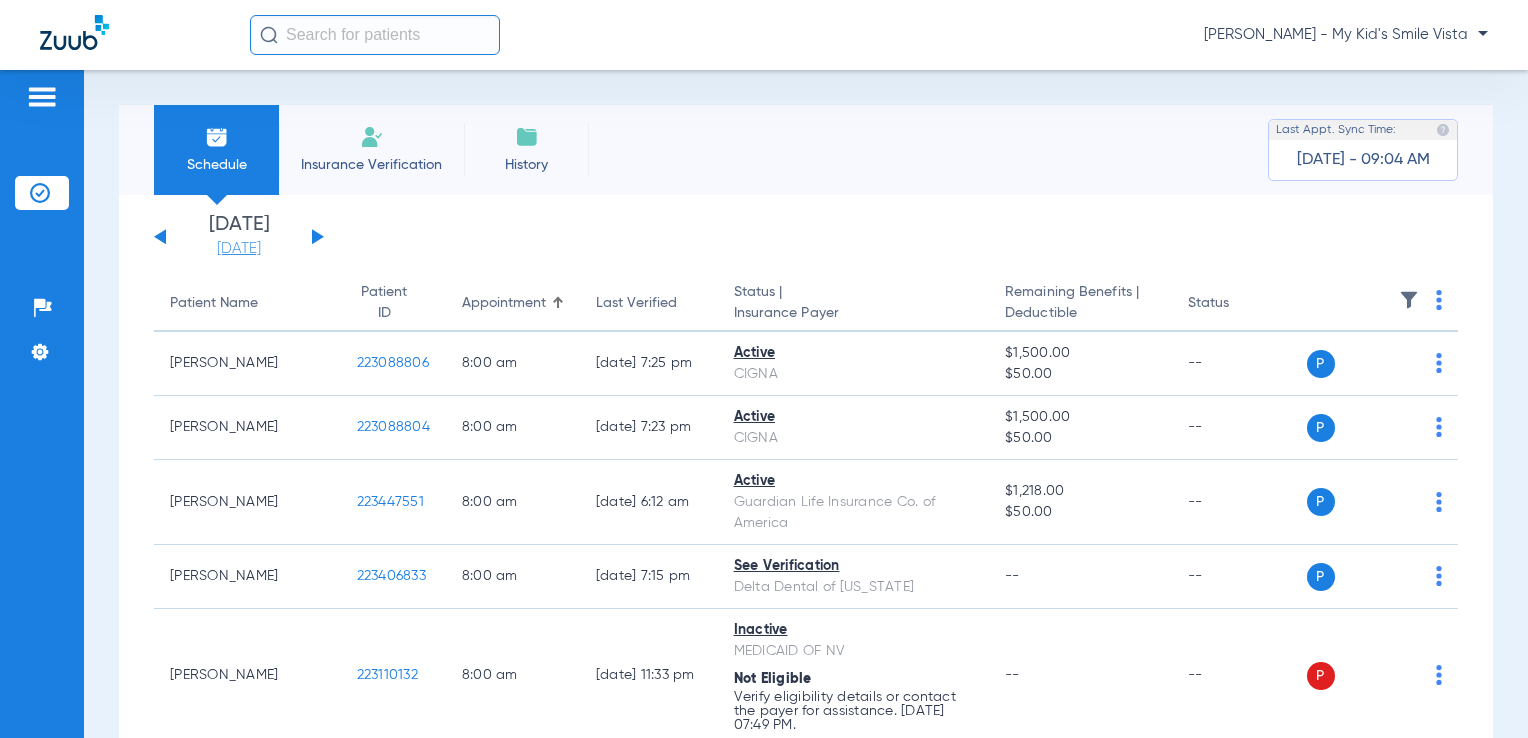click on "[DATE]" 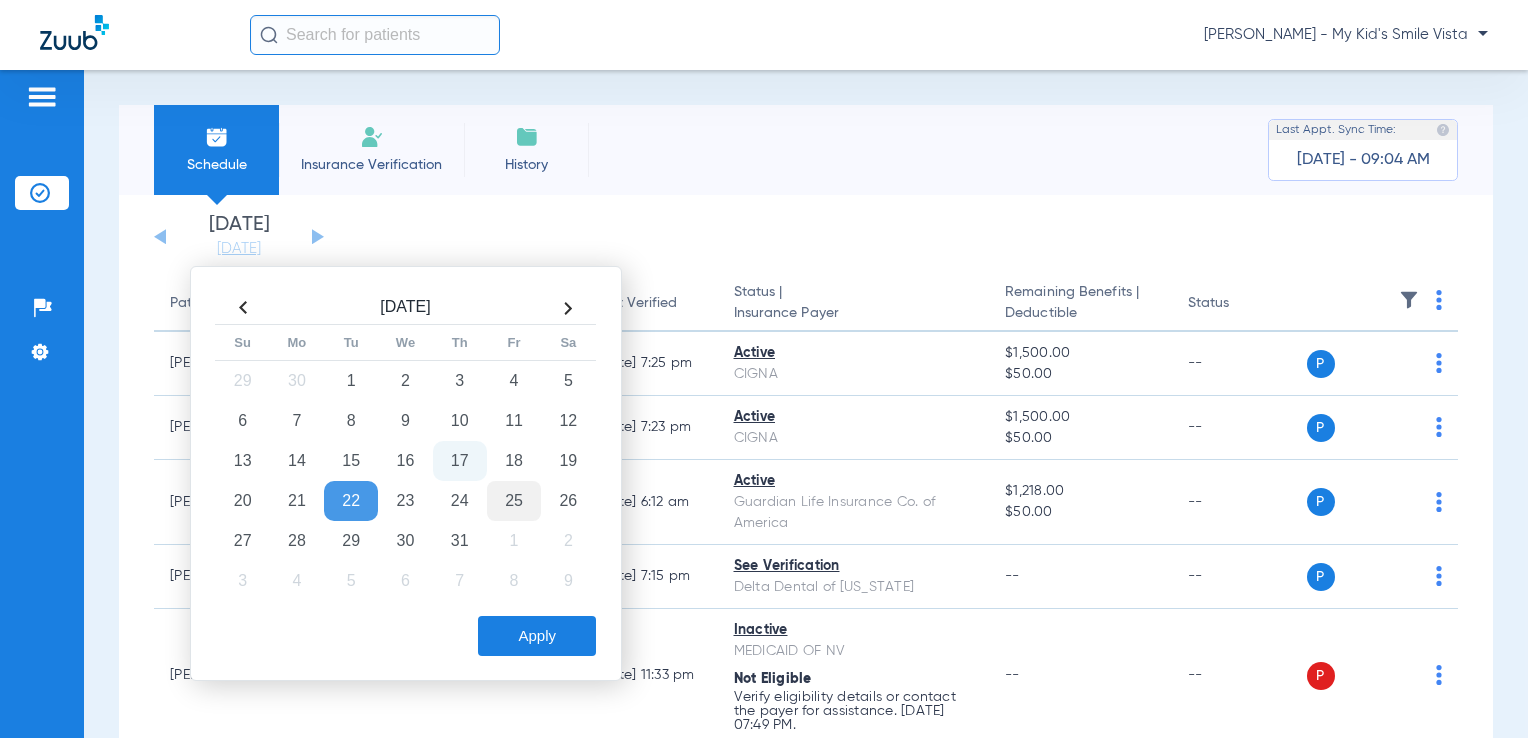 click on "25" 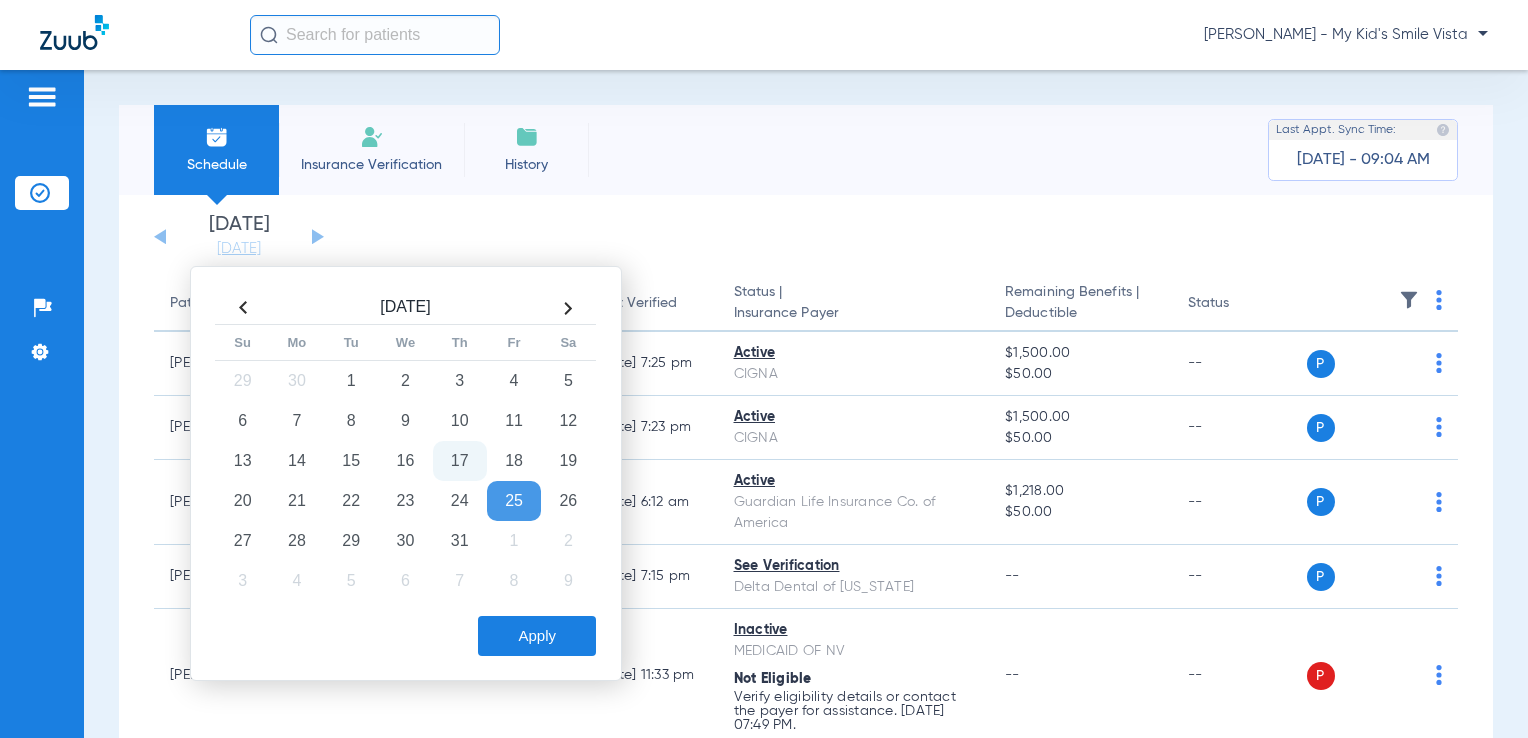 click on "Apply" 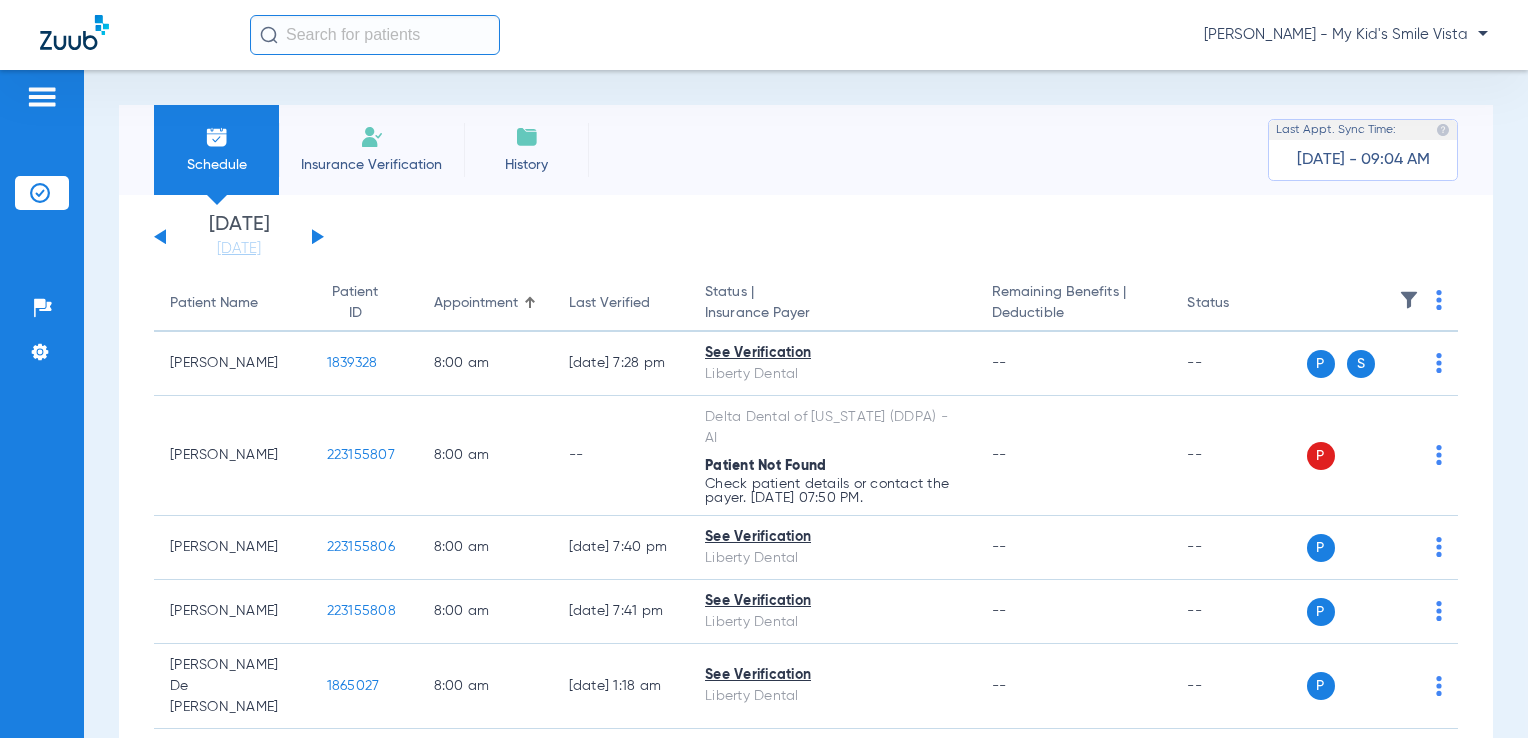 click 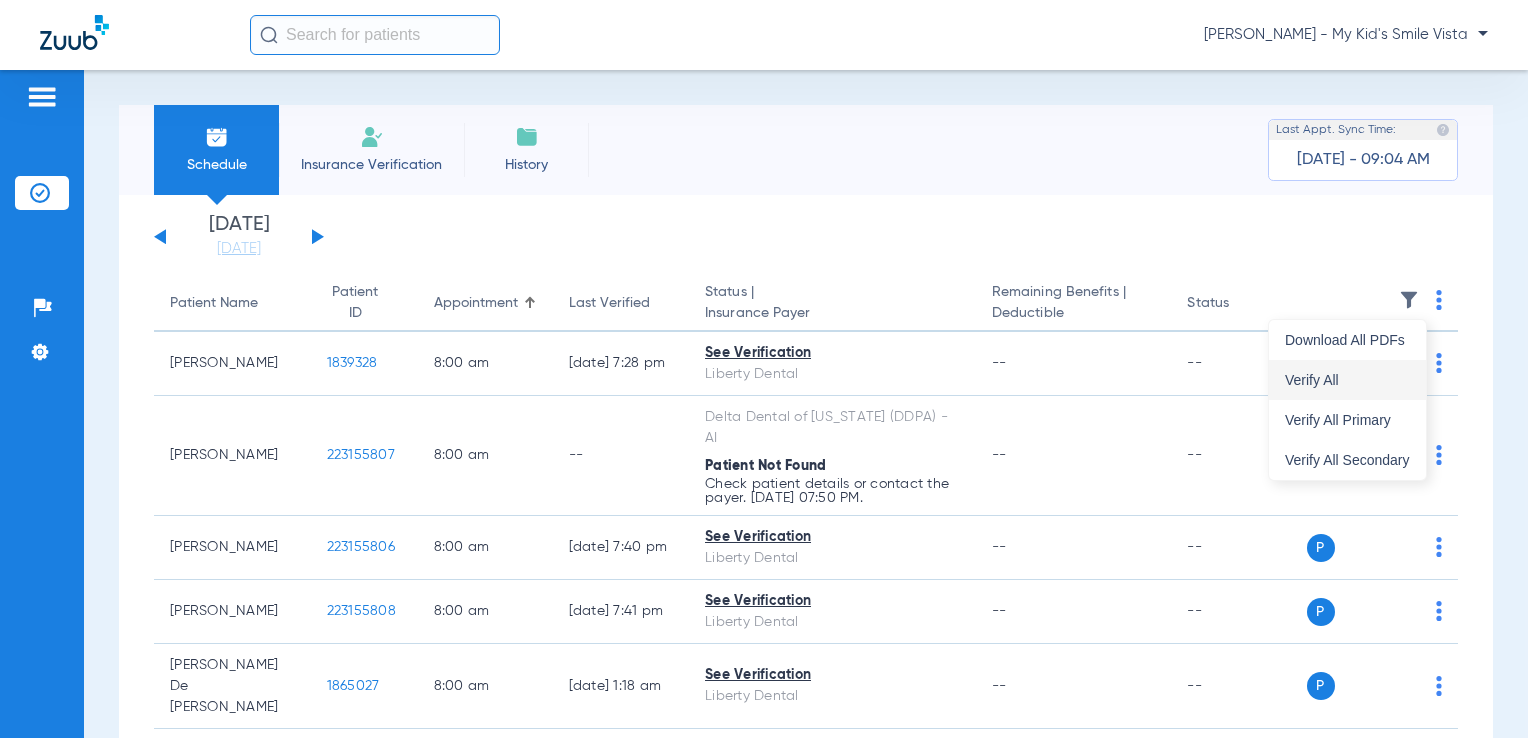 click on "Verify All" at bounding box center (1347, 380) 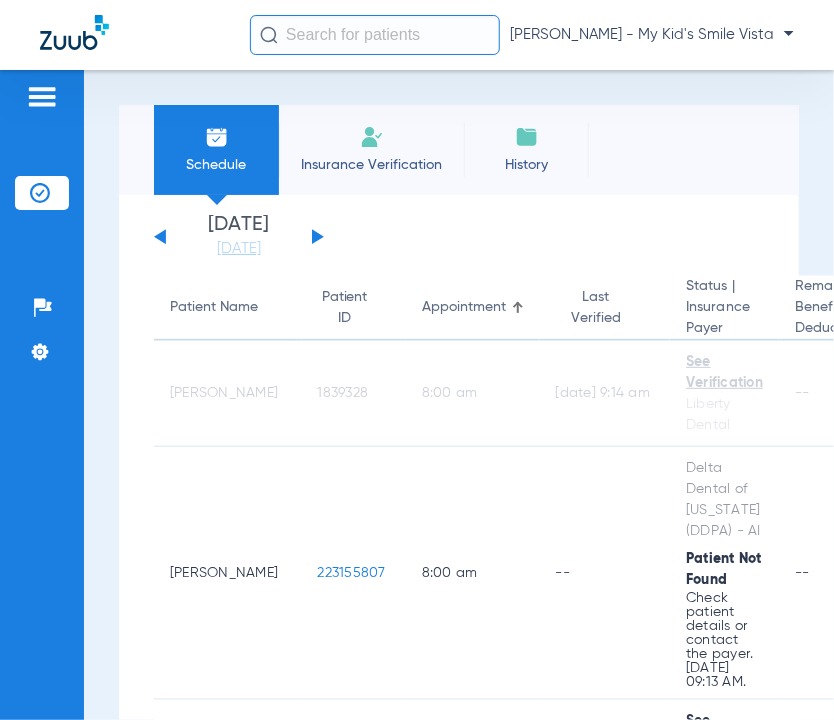 click on "[PERSON_NAME] - My Kid's Smile Vista" 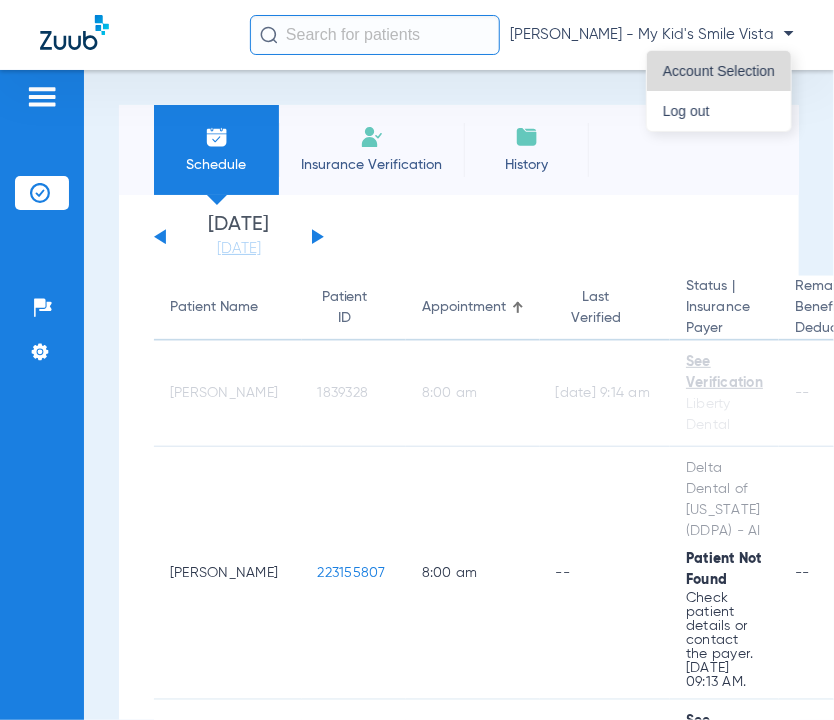 click on "Account Selection" at bounding box center [719, 71] 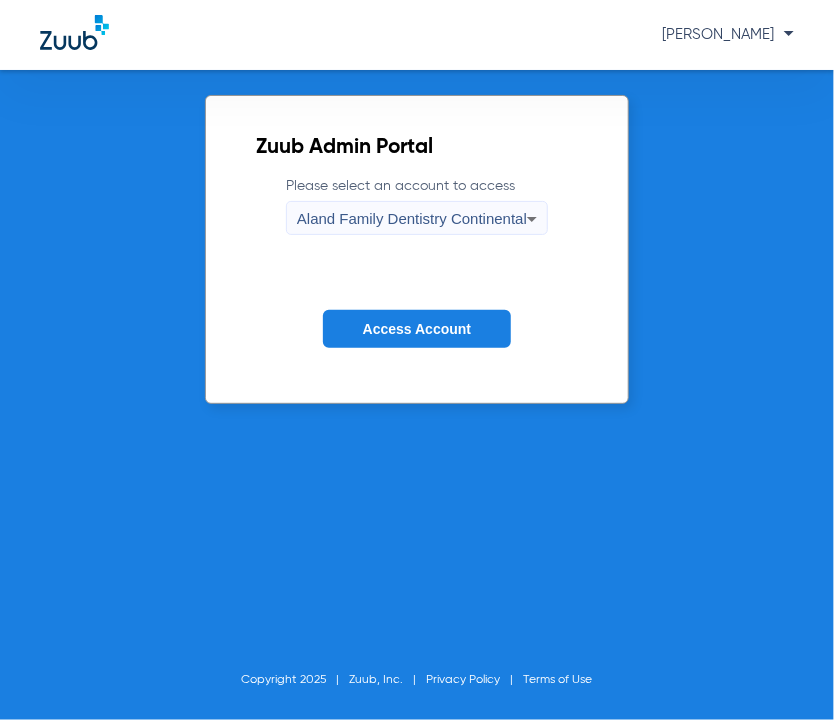 click on "Aland Family Dentistry Continental" at bounding box center (412, 218) 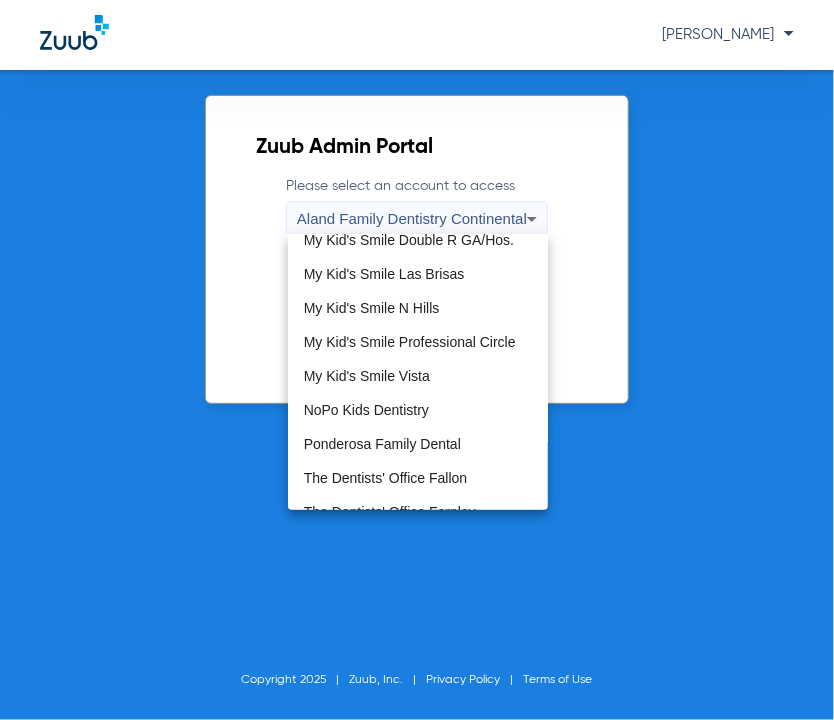 scroll, scrollTop: 552, scrollLeft: 0, axis: vertical 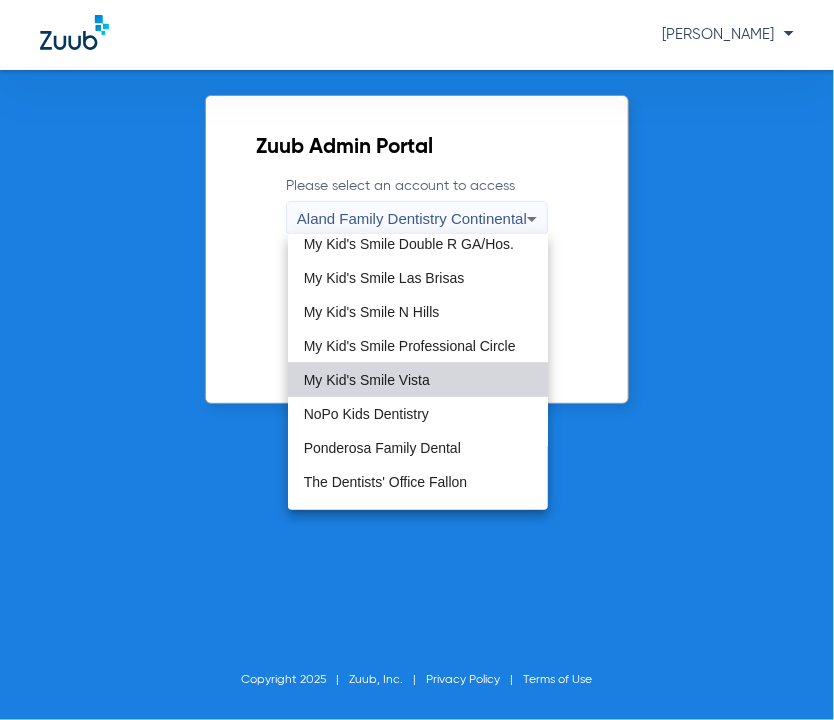 click on "My Kid's Smile Vista" at bounding box center [418, 380] 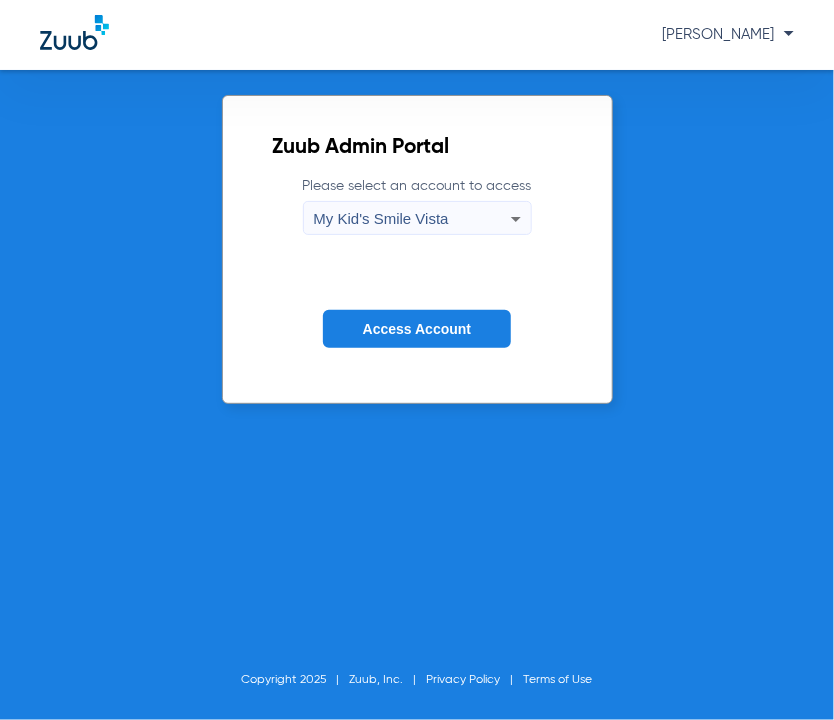 click on "My Kid's Smile Vista" at bounding box center (412, 219) 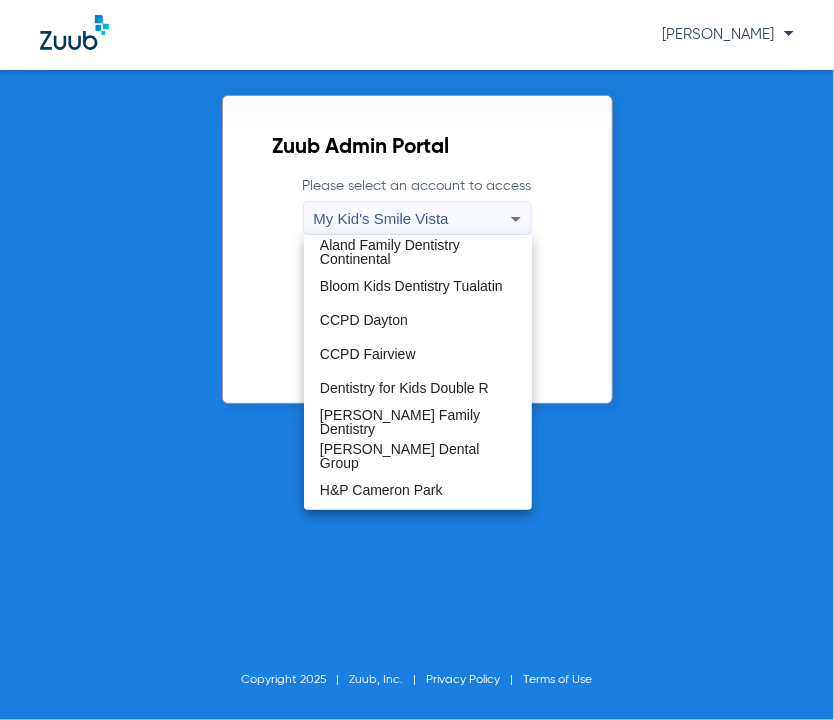 scroll, scrollTop: 439, scrollLeft: 0, axis: vertical 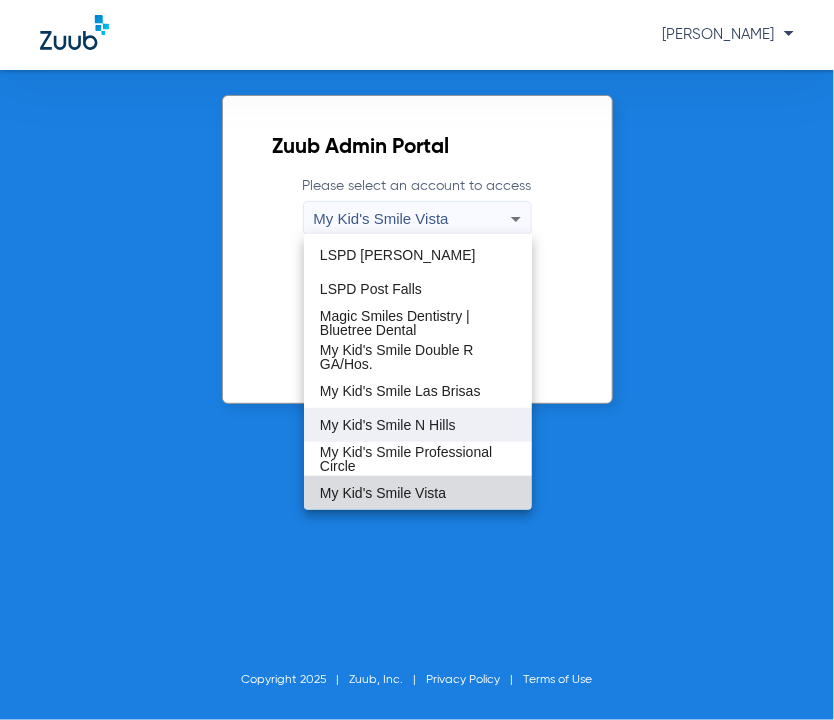 click on "My Kid's Smile N Hills" at bounding box center [418, 425] 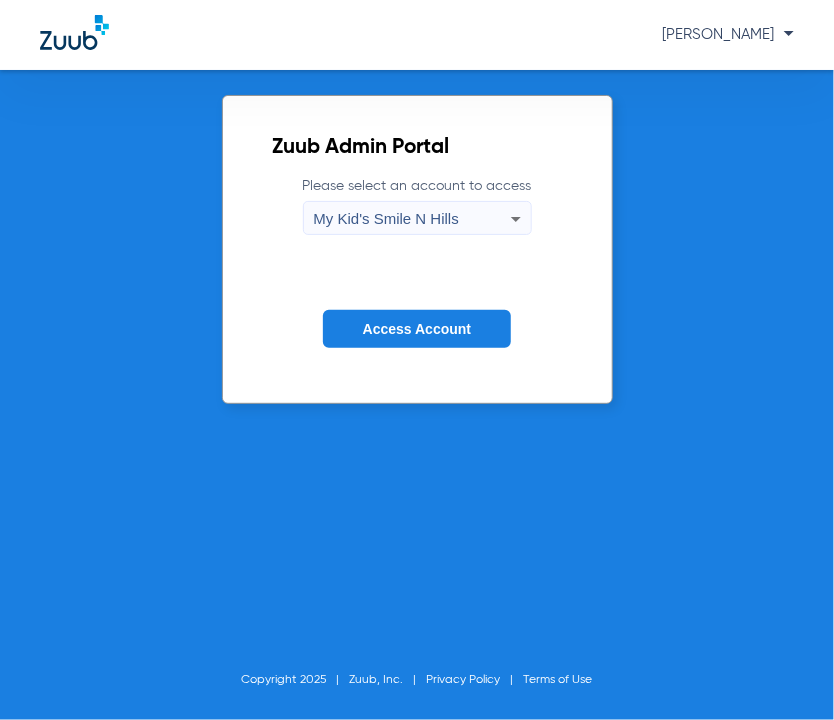 click on "Access Account" 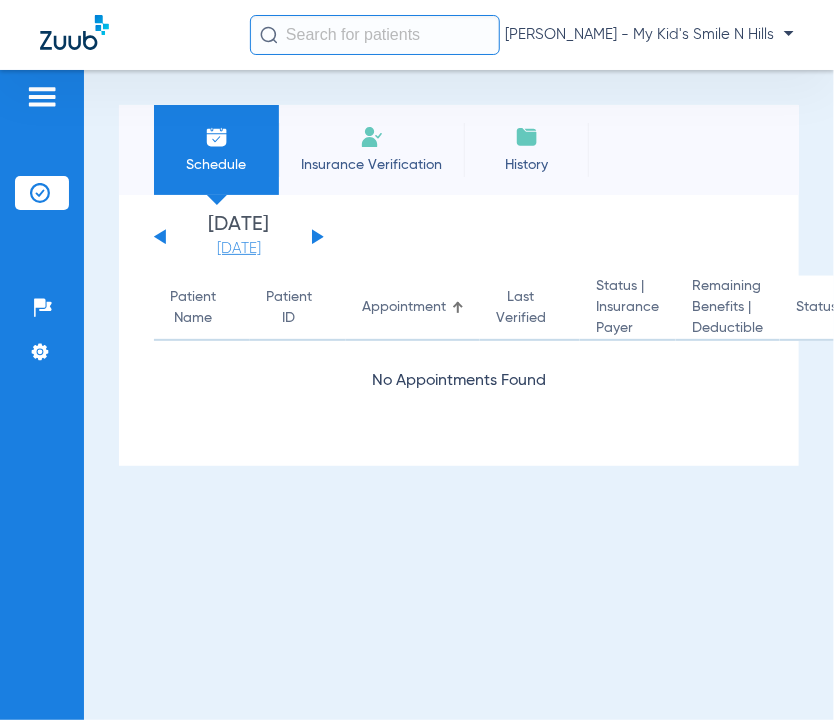 click on "[DATE]" 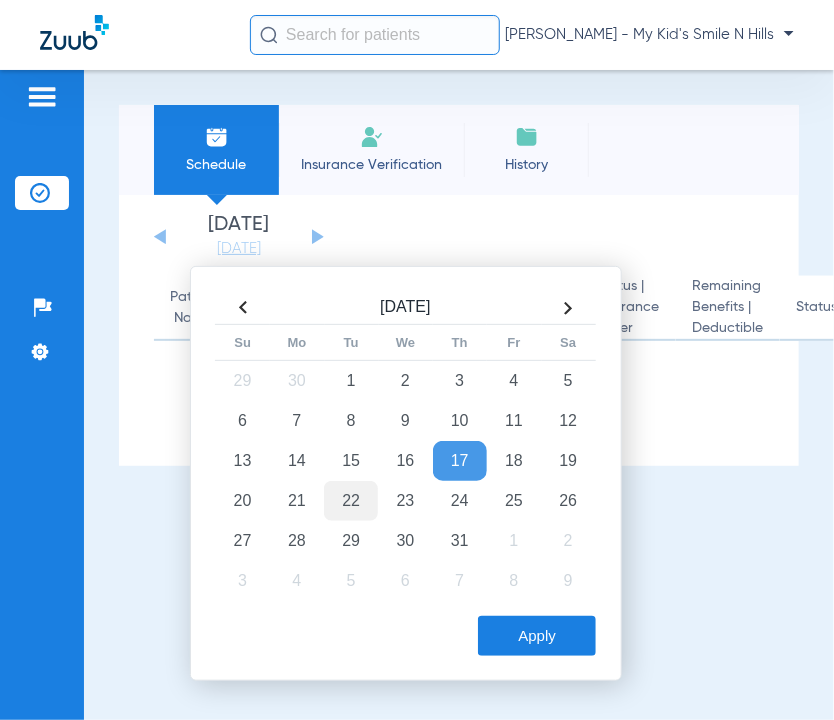 click on "22" 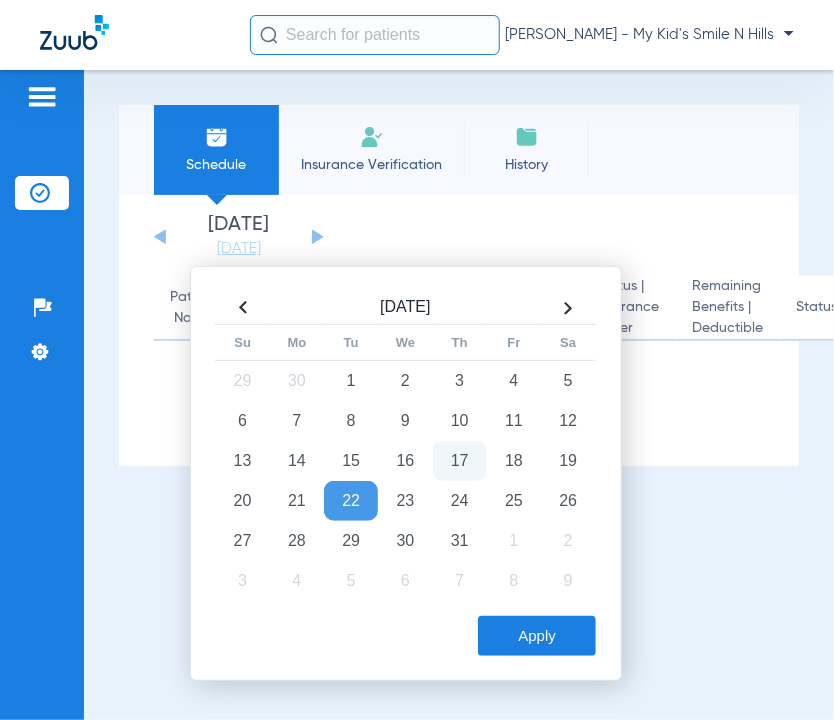 click on "Apply" 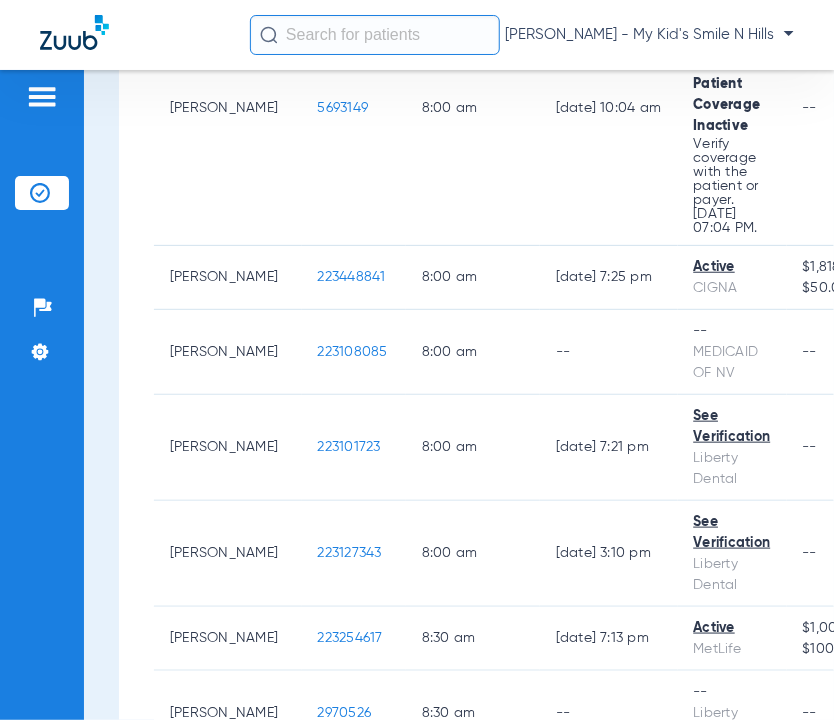 scroll, scrollTop: 0, scrollLeft: 0, axis: both 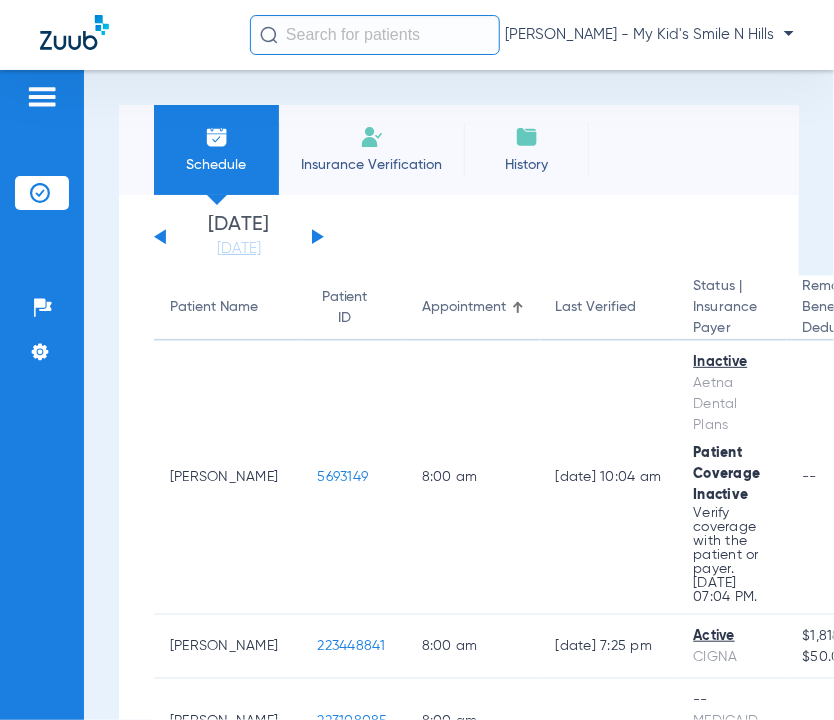 click 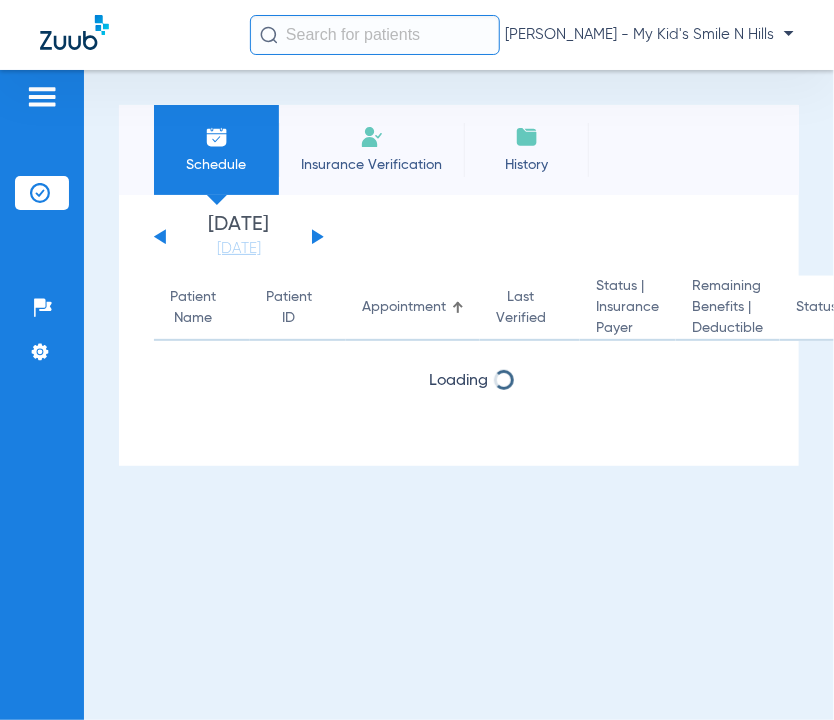 click 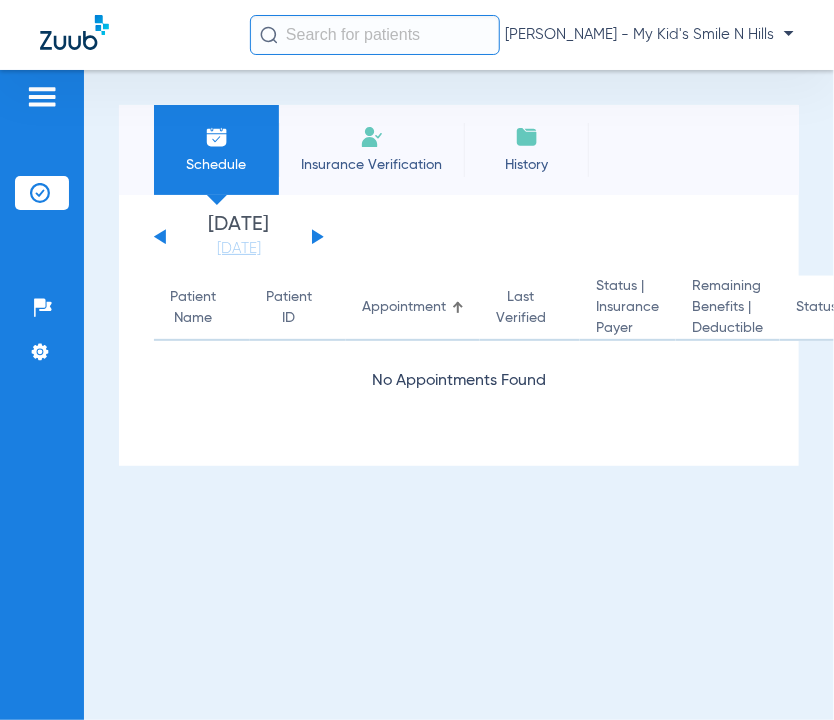 click 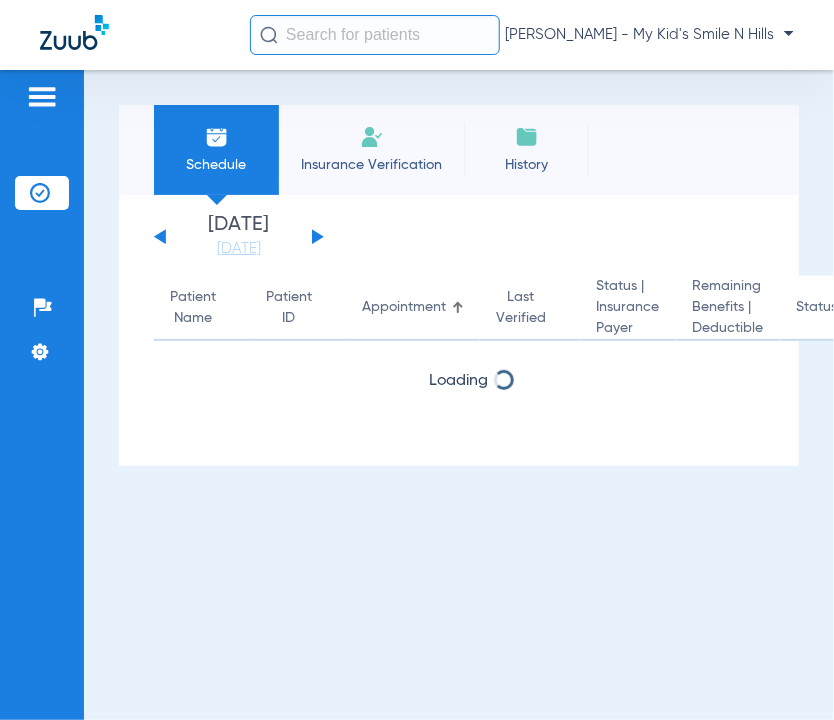 click on "[DATE]   [DATE]   [DATE]   [DATE]   [DATE]   [DATE]   [DATE]   [DATE]   [DATE]   [DATE]   [DATE]   [DATE]   [DATE]   [DATE]   [DATE]   [DATE]   [DATE]   [DATE]   [DATE]   [DATE]   [DATE]   [DATE]   [DATE]   [DATE]   [DATE]   [DATE]   [DATE]   [DATE]   [DATE]   [DATE]   [DATE]   [DATE]   [DATE]   [DATE]   [DATE]   [DATE]   [DATE]   [DATE]   [DATE]   [DATE]   [DATE]   [DATE]   [DATE]   [DATE]  Su 1" 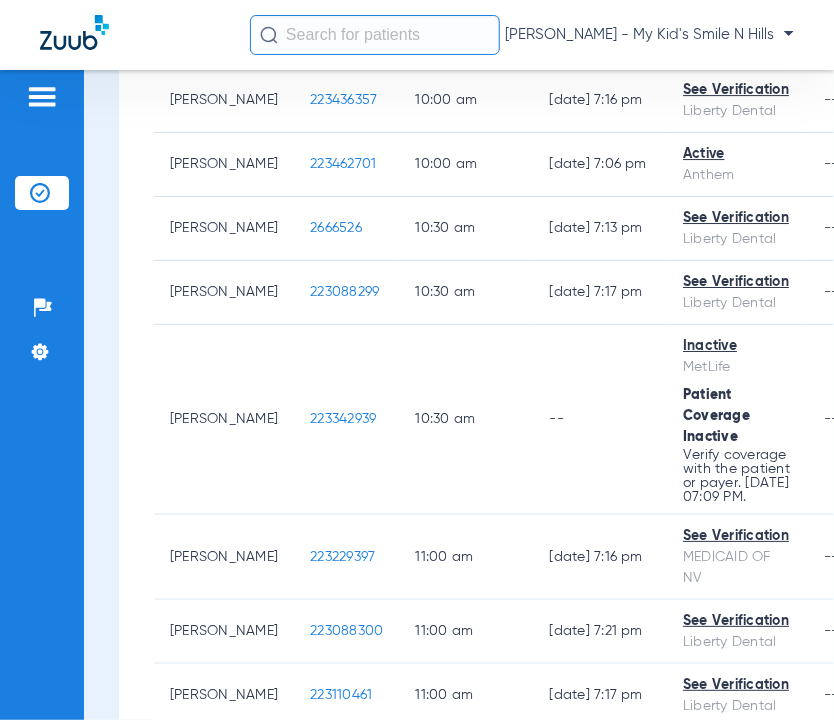 scroll, scrollTop: 1901, scrollLeft: 0, axis: vertical 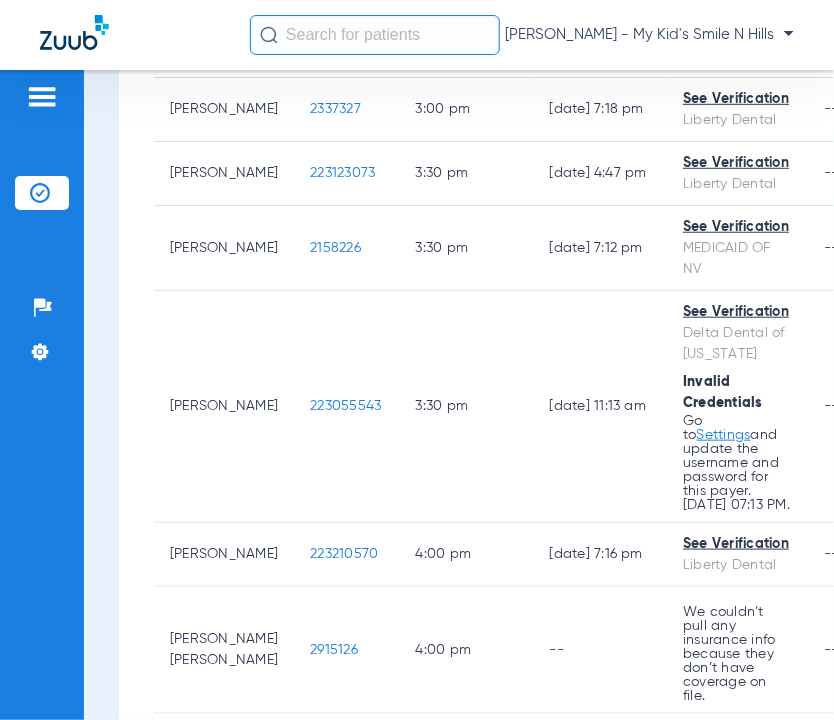 click on "[DATE]   [DATE]   [DATE]   [DATE]   [DATE]   [DATE]   [DATE]   [DATE]   [DATE]   [DATE]   [DATE]   [DATE]   [DATE]   [DATE]   [DATE]   [DATE]   [DATE]   [DATE]   [DATE]   [DATE]   [DATE]   [DATE]   [DATE]   [DATE]   [DATE]   [DATE]   [DATE]   [DATE]   [DATE]   [DATE]   [DATE]   [DATE]   [DATE]   [DATE]   [DATE]   [DATE]   [DATE]   [DATE]   [DATE]   [DATE]   [DATE]   [DATE]   [DATE]   [DATE]  Su 1" 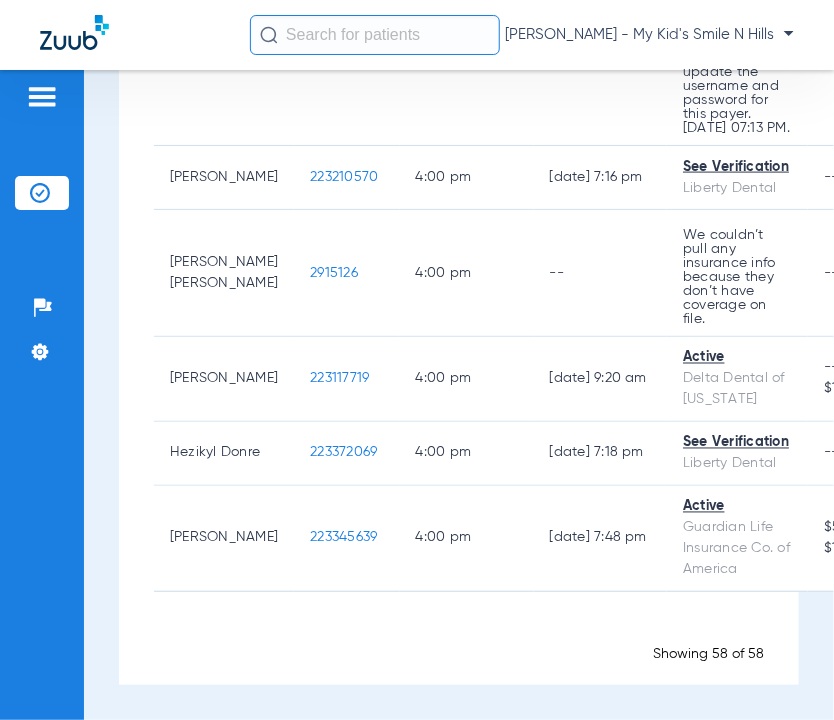 scroll, scrollTop: 5064, scrollLeft: 0, axis: vertical 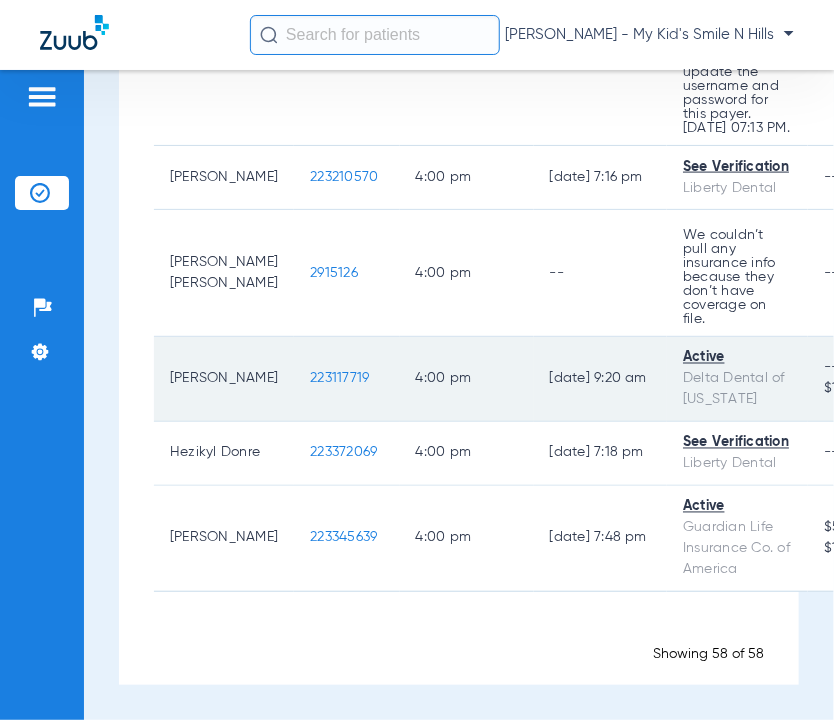 click on "223117719" 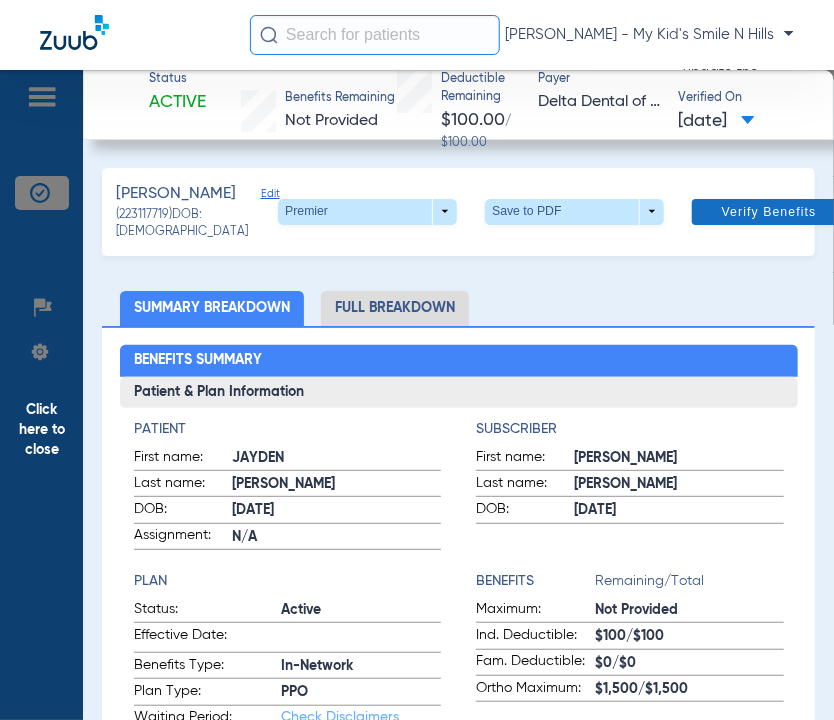 click on "Verify Benefits" 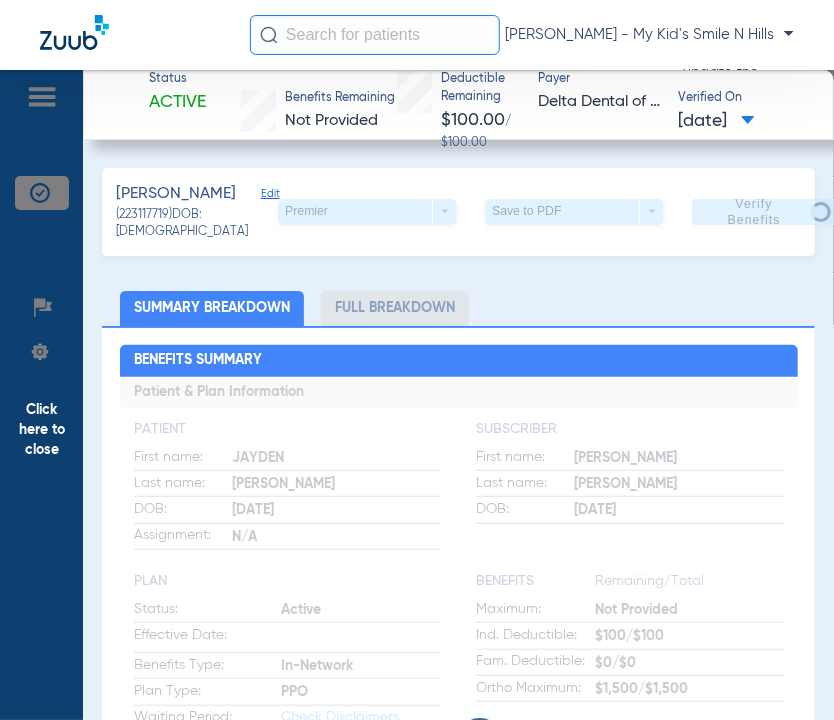 click on "Click here to close" 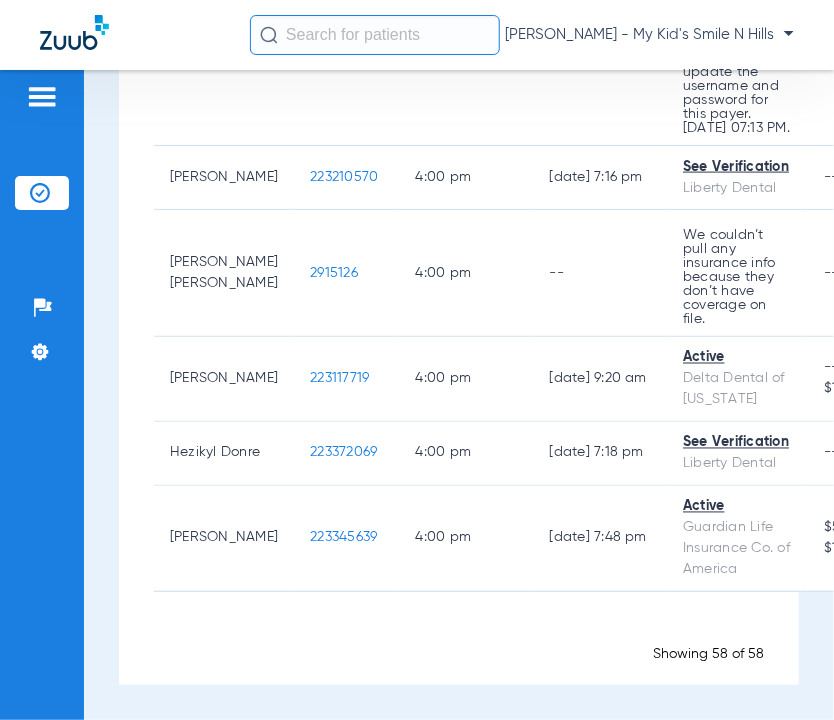 click on "[DATE]   [DATE]   [DATE]   [DATE]   [DATE]   [DATE]   [DATE]   [DATE]   [DATE]   [DATE]   [DATE]   [DATE]   [DATE]   [DATE]   [DATE]   [DATE]   [DATE]   [DATE]   [DATE]   [DATE]   [DATE]   [DATE]   [DATE]   [DATE]   [DATE]   [DATE]   [DATE]   [DATE]   [DATE]   [DATE]   [DATE]   [DATE]   [DATE]   [DATE]   [DATE]   [DATE]   [DATE]   [DATE]   [DATE]   [DATE]   [DATE]   [DATE]   [DATE]   [DATE]  Su 1" 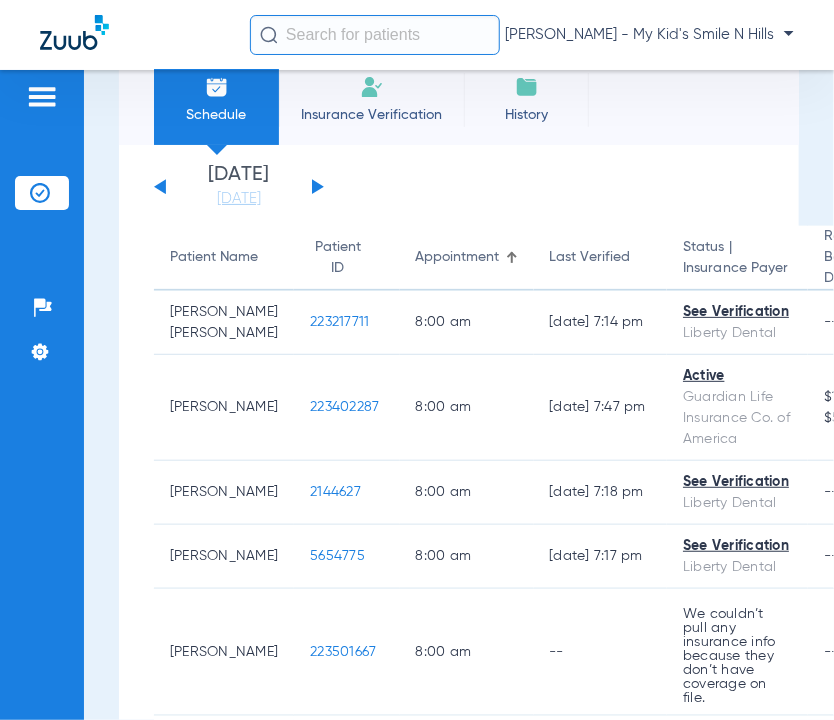 scroll, scrollTop: 0, scrollLeft: 0, axis: both 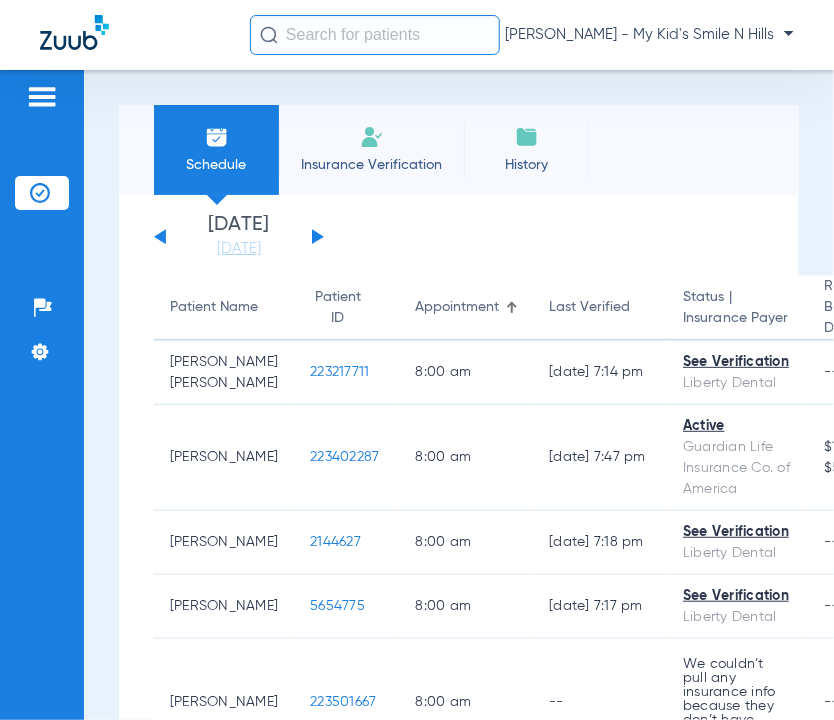 click 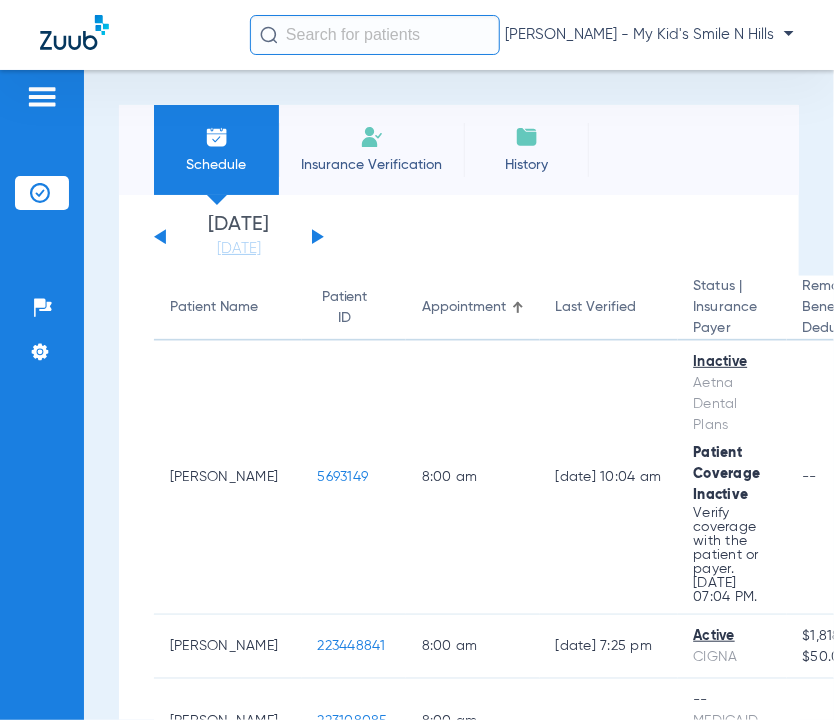 click on "Patients  Insurance Verification  Setup  Help Center Settings" 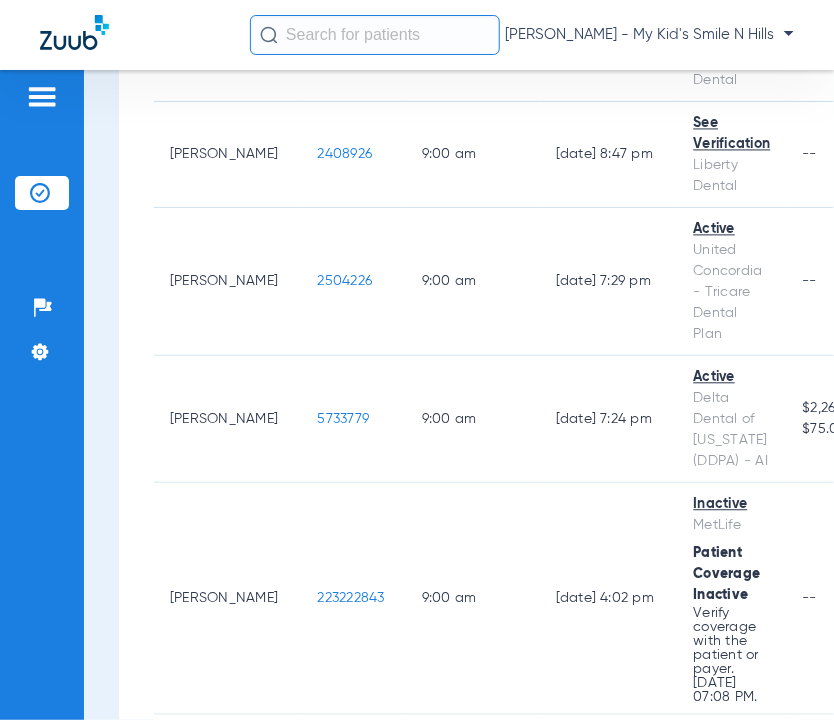 scroll, scrollTop: 1200, scrollLeft: 0, axis: vertical 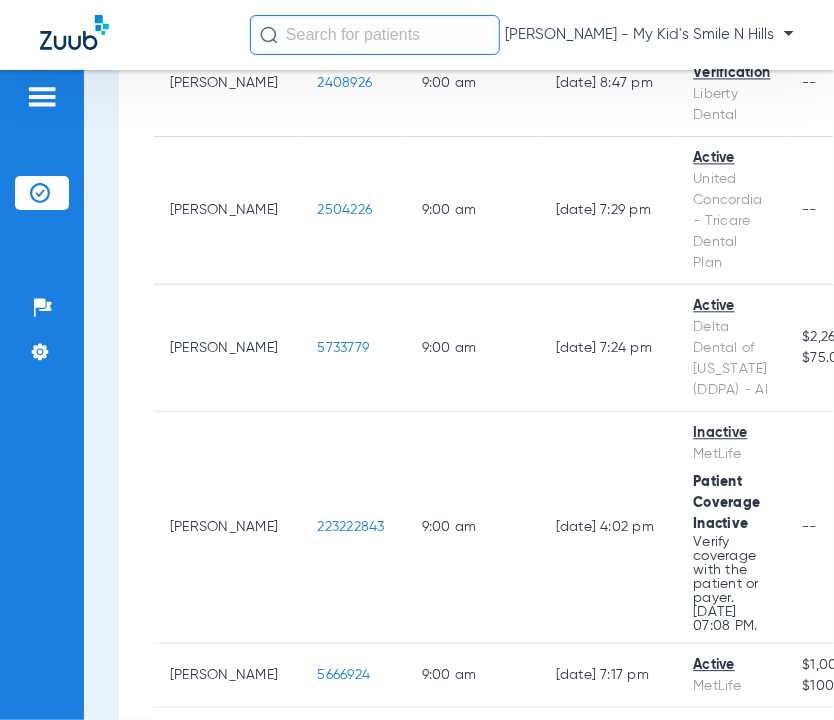 click on "[DATE]   [DATE]   [DATE]   [DATE]   [DATE]   [DATE]   [DATE]   [DATE]   [DATE]   [DATE]   [DATE]   [DATE]   [DATE]   [DATE]   [DATE]   [DATE]   [DATE]   [DATE]   [DATE]   [DATE]   [DATE]   [DATE]   [DATE]   [DATE]   [DATE]   [DATE]   [DATE]   [DATE]   [DATE]   [DATE]   [DATE]   [DATE]   [DATE]   [DATE]   [DATE]   [DATE]   [DATE]   [DATE]   [DATE]   [DATE]   [DATE]   [DATE]   [DATE]   [DATE]  Su 1" 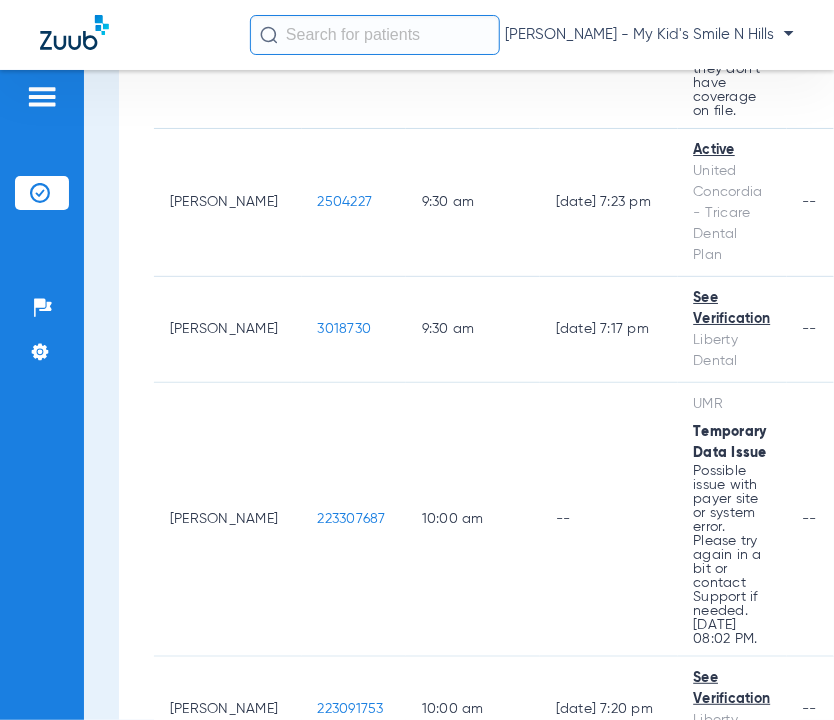 scroll, scrollTop: 1960, scrollLeft: 0, axis: vertical 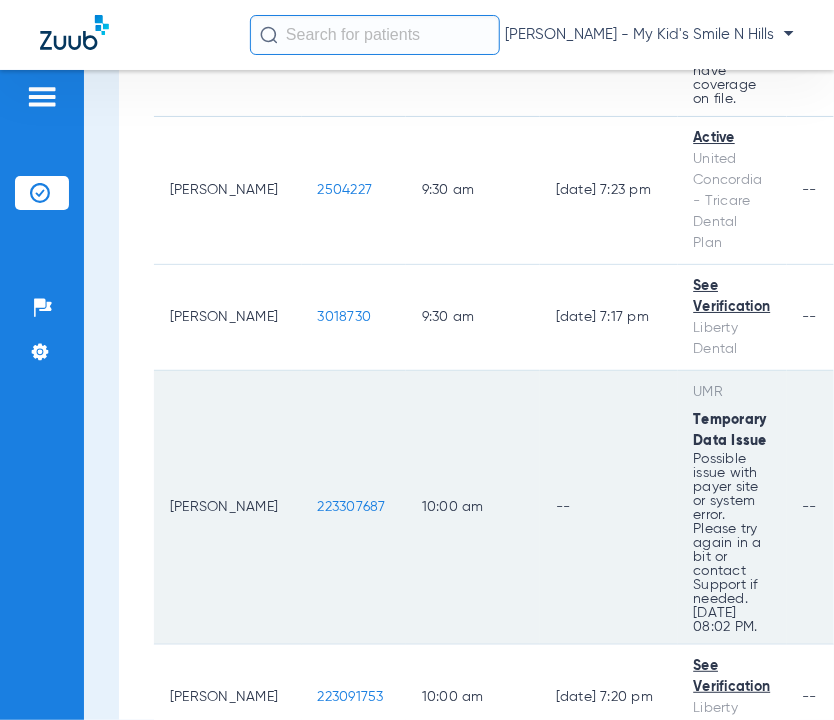 click on "223307687" 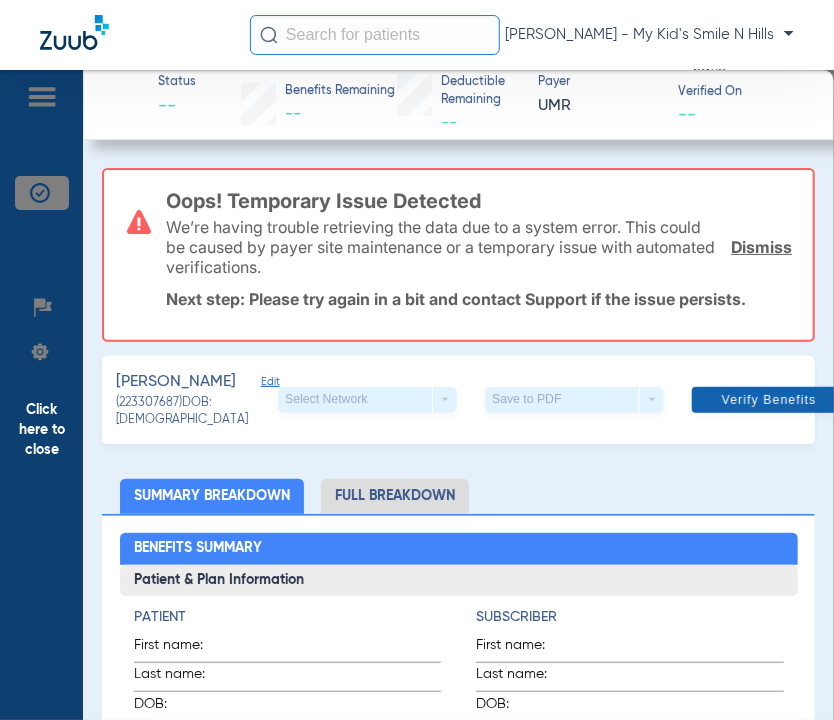 click 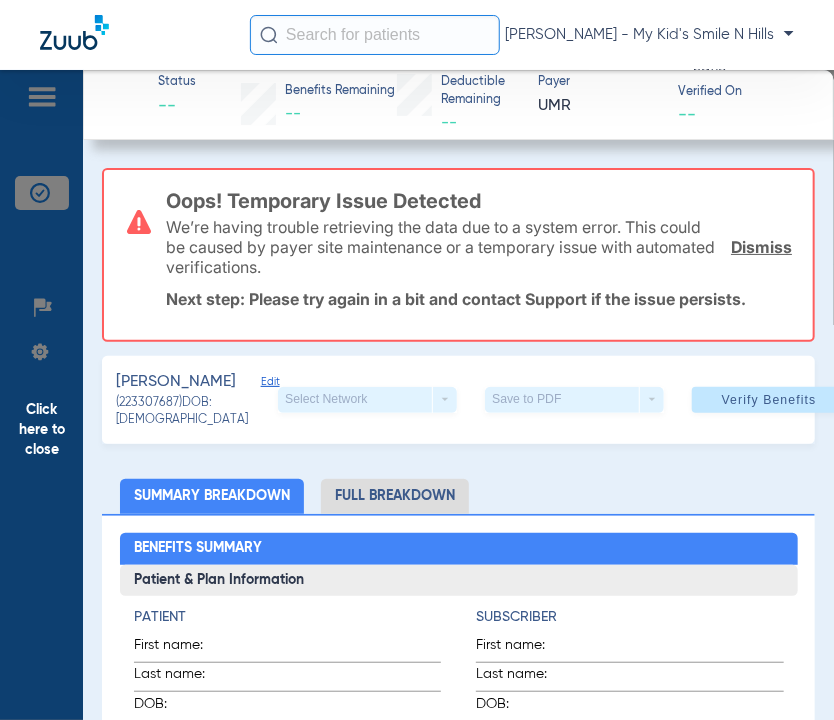 click on "Summary Breakdown   Full Breakdown" 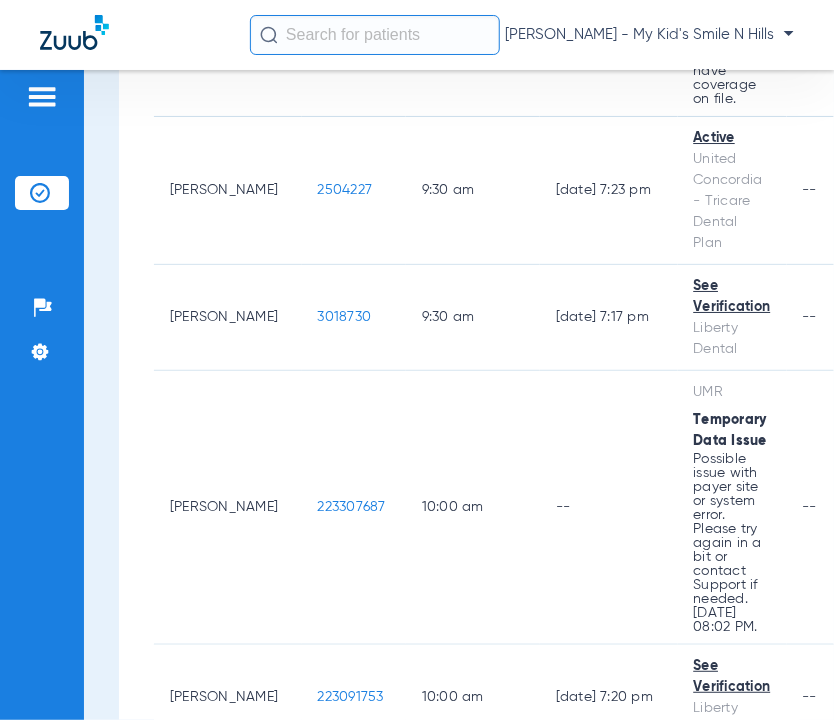 click on "[DATE]   [DATE]   [DATE]   [DATE]   [DATE]   [DATE]   [DATE]   [DATE]   [DATE]   [DATE]   [DATE]   [DATE]   [DATE]   [DATE]   [DATE]   [DATE]   [DATE]   [DATE]   [DATE]   [DATE]   [DATE]   [DATE]   [DATE]   [DATE]   [DATE]   [DATE]   [DATE]   [DATE]   [DATE]   [DATE]   [DATE]   [DATE]   [DATE]   [DATE]   [DATE]   [DATE]   [DATE]   [DATE]   [DATE]   [DATE]   [DATE]   [DATE]   [DATE]   [DATE]  Su 1" 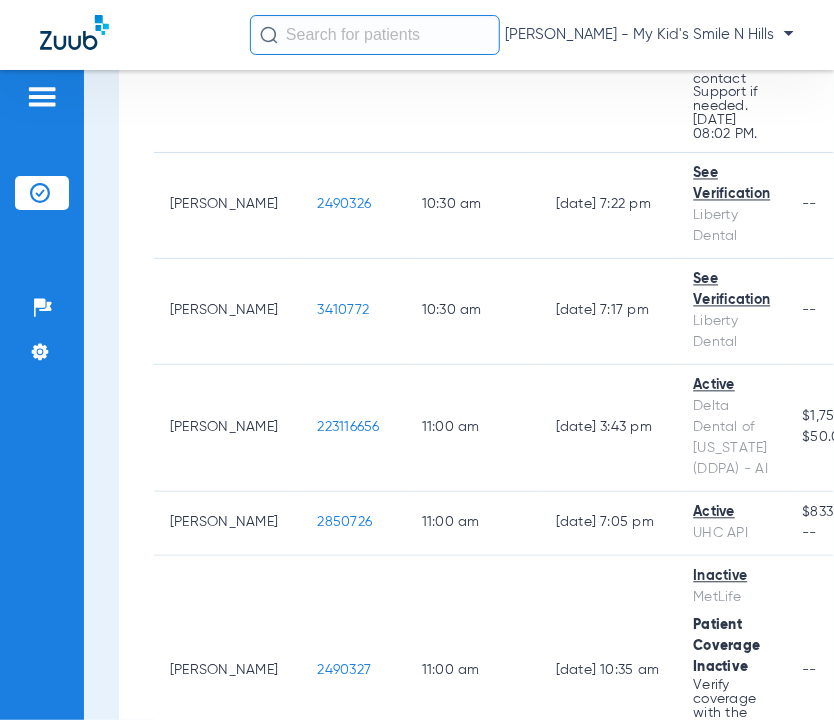 scroll, scrollTop: 3120, scrollLeft: 0, axis: vertical 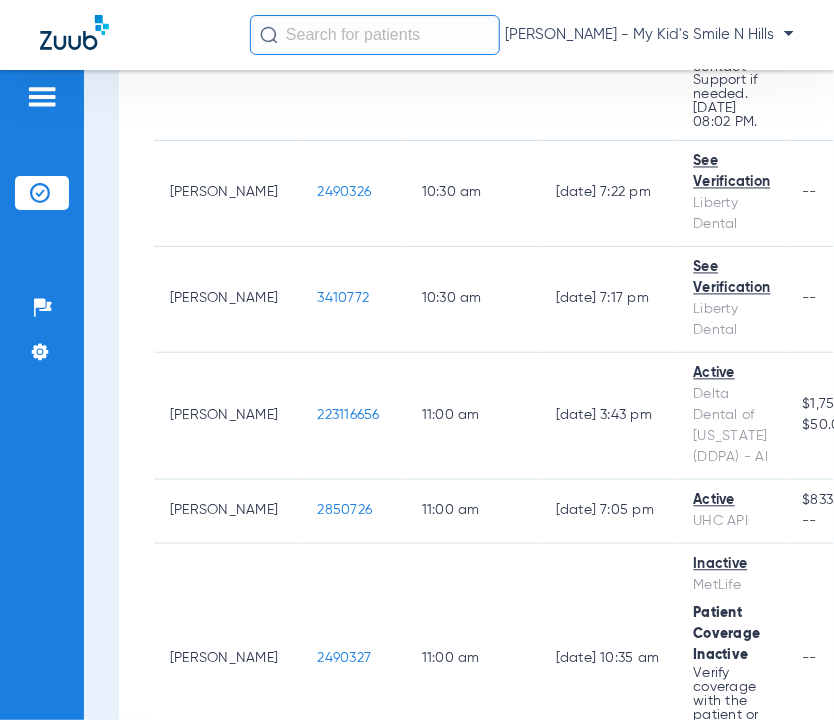 click on "Schedule Insurance Verification History  Last Appt. Sync Time:   [DATE] - 10:01 AM   [DATE]   [DATE]   [DATE]   [DATE]   [DATE]   [DATE]   [DATE]   [DATE]   [DATE]   [DATE]   [DATE]   [DATE]   [DATE]   [DATE]   [DATE]   [DATE]   [DATE]   [DATE]   [DATE]   [DATE]   [DATE]   [DATE]   [DATE]   [DATE]   [DATE]   [DATE]   [DATE]   [DATE]   [DATE]   [DATE]   [DATE]   [DATE]   [DATE]   [DATE]   [DATE]   [DATE]   [DATE]   [DATE]   [DATE]   [DATE]   [DATE]  Su 1" at bounding box center [459, 395] 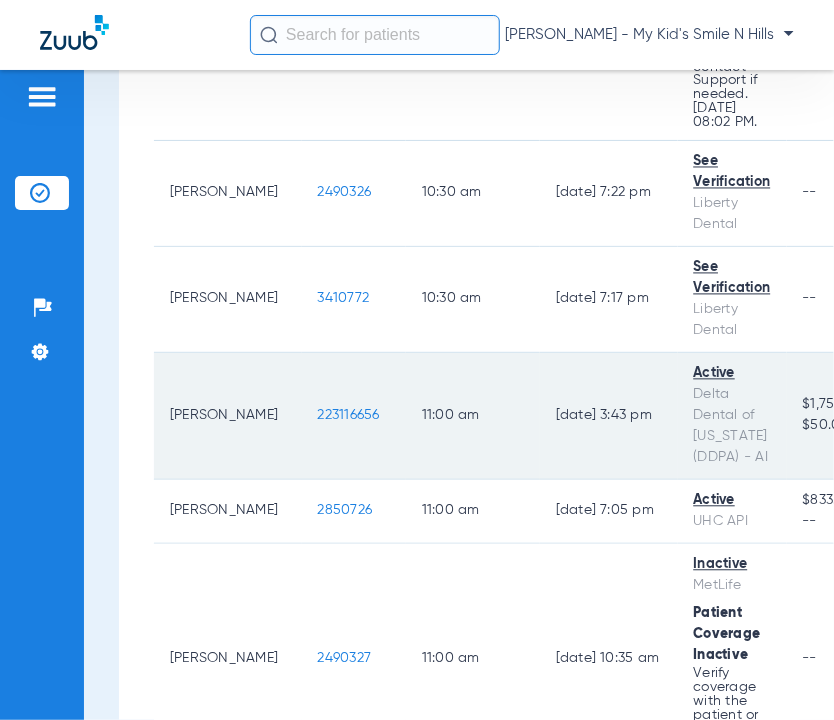 click on "11:00 AM" 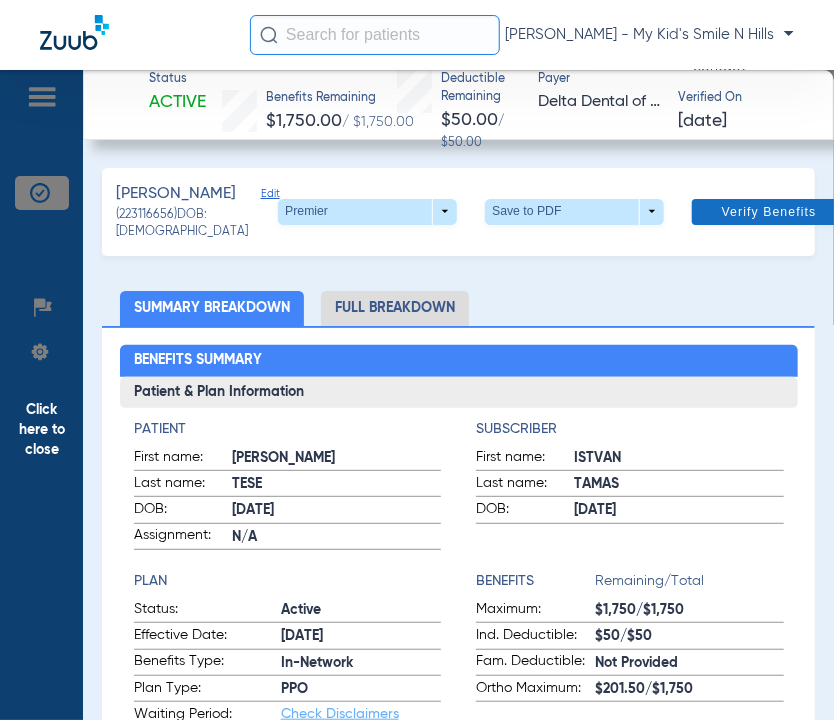 click 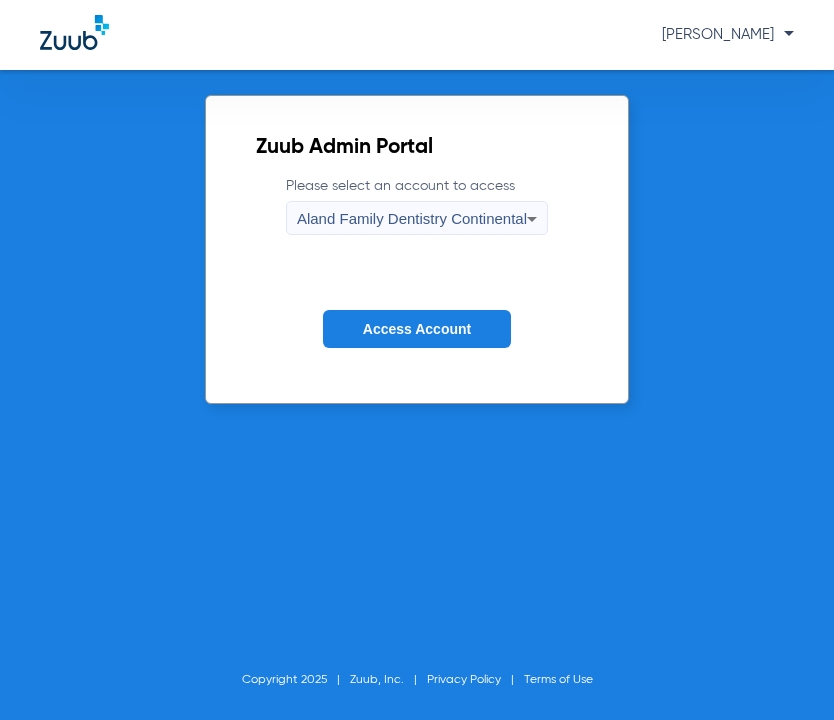 scroll, scrollTop: 0, scrollLeft: 0, axis: both 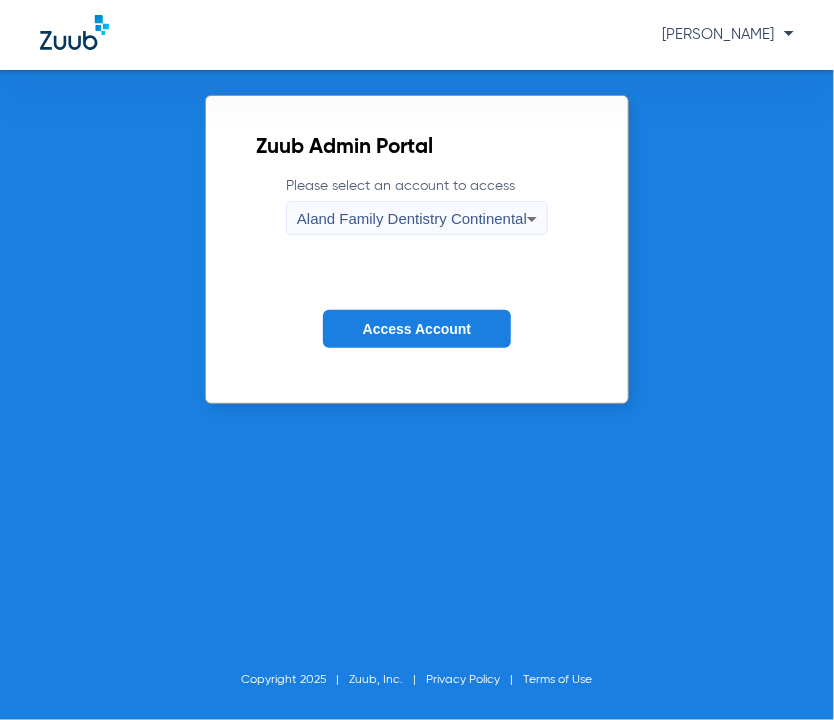 click on "Aland Family Dentistry Continental" at bounding box center (412, 219) 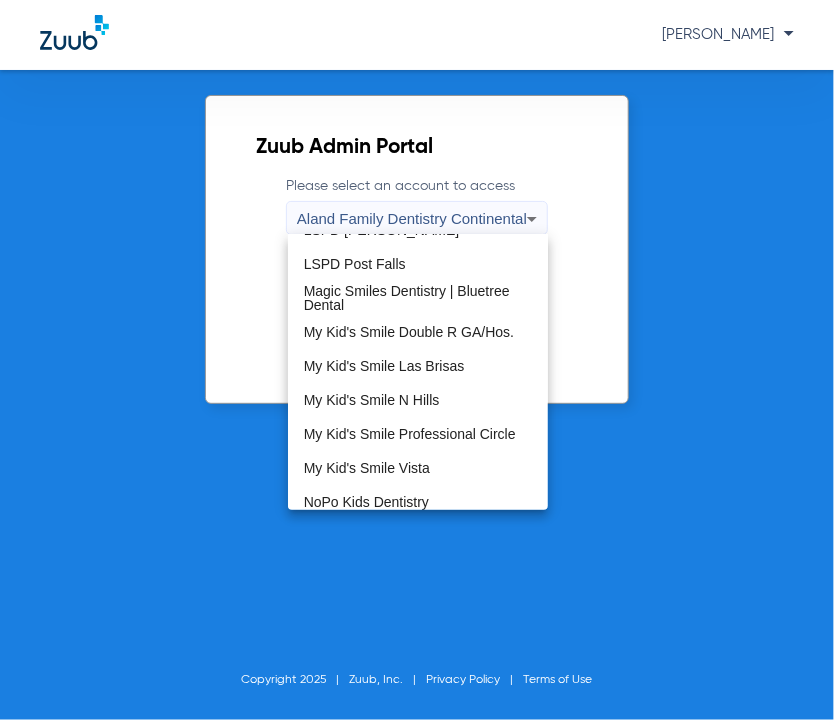 scroll, scrollTop: 448, scrollLeft: 0, axis: vertical 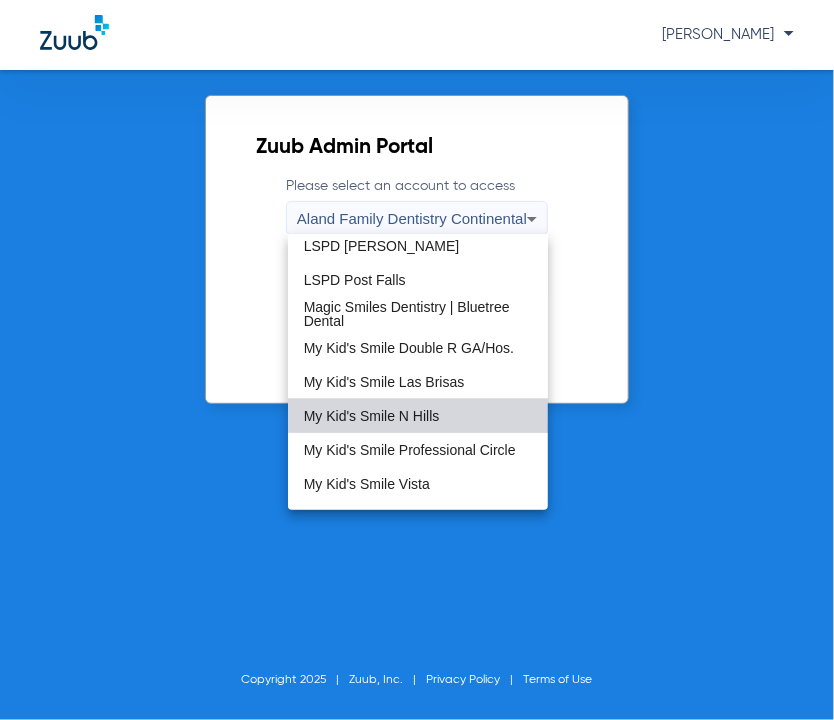 click on "My Kid's Smile N Hills" at bounding box center [418, 416] 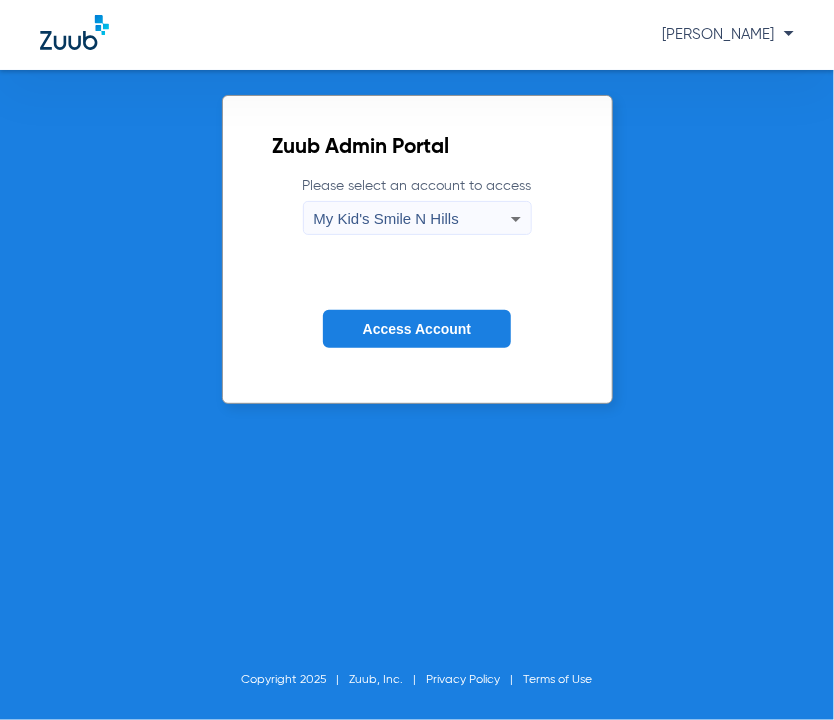 click on "Access Account" 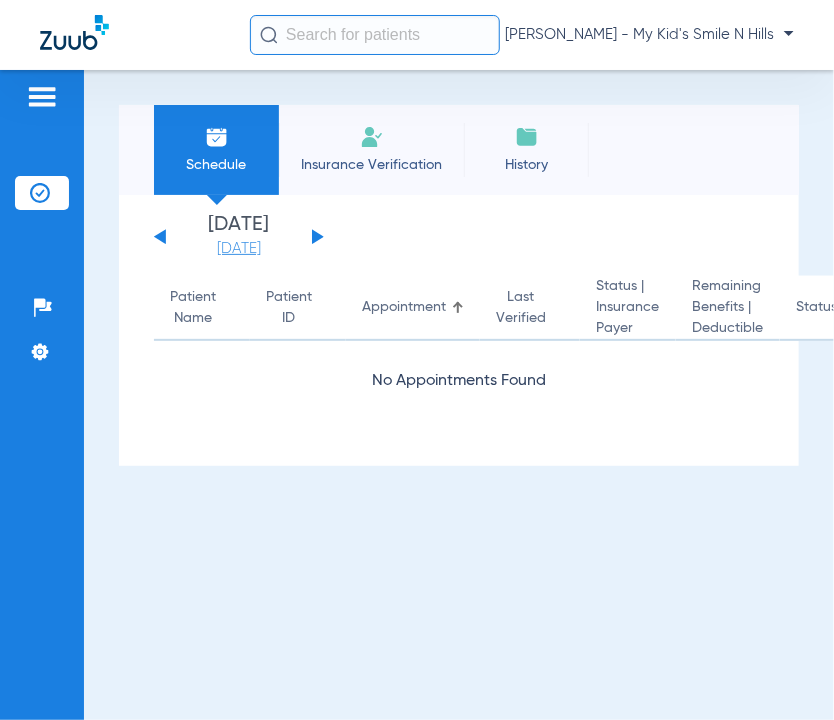 click on "[DATE]" 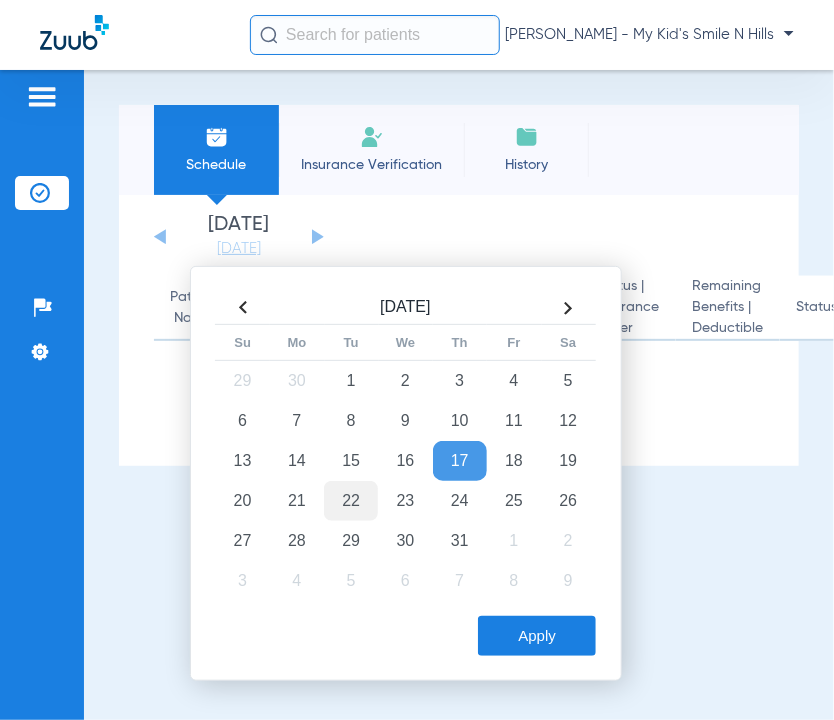 click on "22" 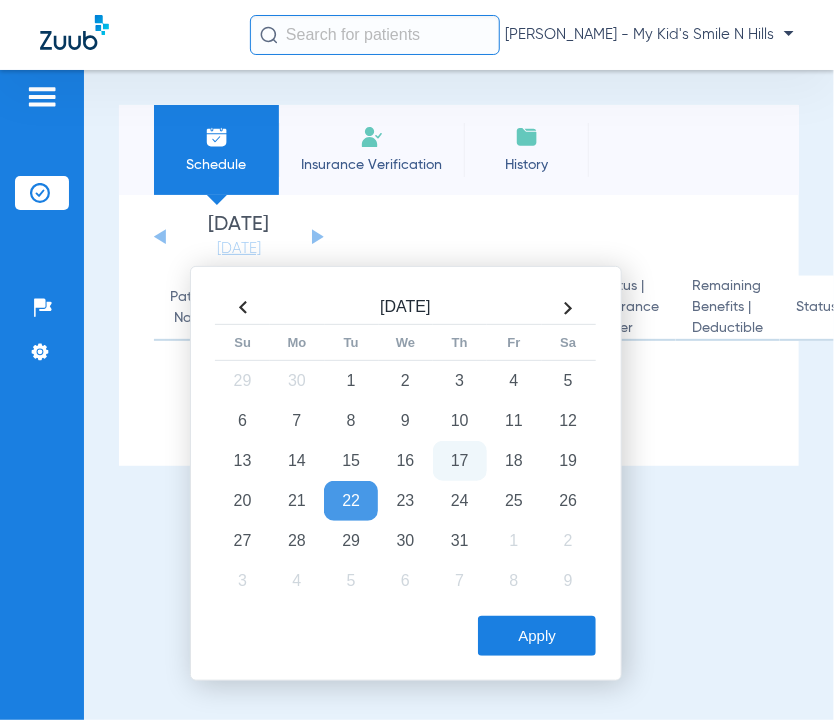click on "Apply" 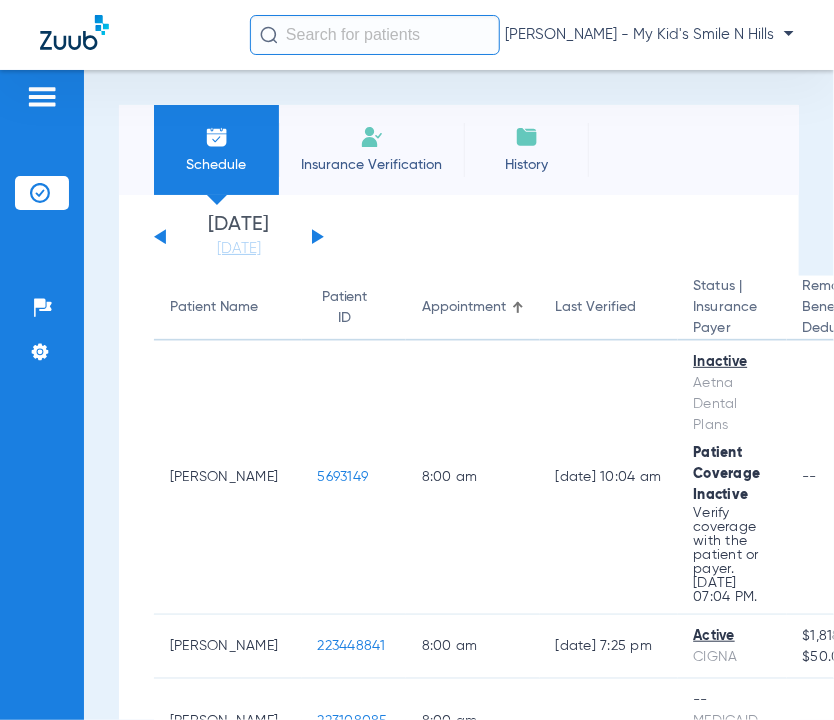 click on "[DATE]   [DATE]   [DATE]   [DATE]   [DATE]   [DATE]   [DATE]   [DATE]   [DATE]   [DATE]   [DATE]   [DATE]   [DATE]   [DATE]   [DATE]   [DATE]   [DATE]   [DATE]   [DATE]   [DATE]   [DATE]   [DATE]   [DATE]   [DATE]   [DATE]   [DATE]   [DATE]   [DATE]   [DATE]   [DATE]   [DATE]   [DATE]   [DATE]   [DATE]   [DATE]   [DATE]   [DATE]   [DATE]   [DATE]   [DATE]   [DATE]   [DATE]   [DATE]   [DATE]  Su 1" 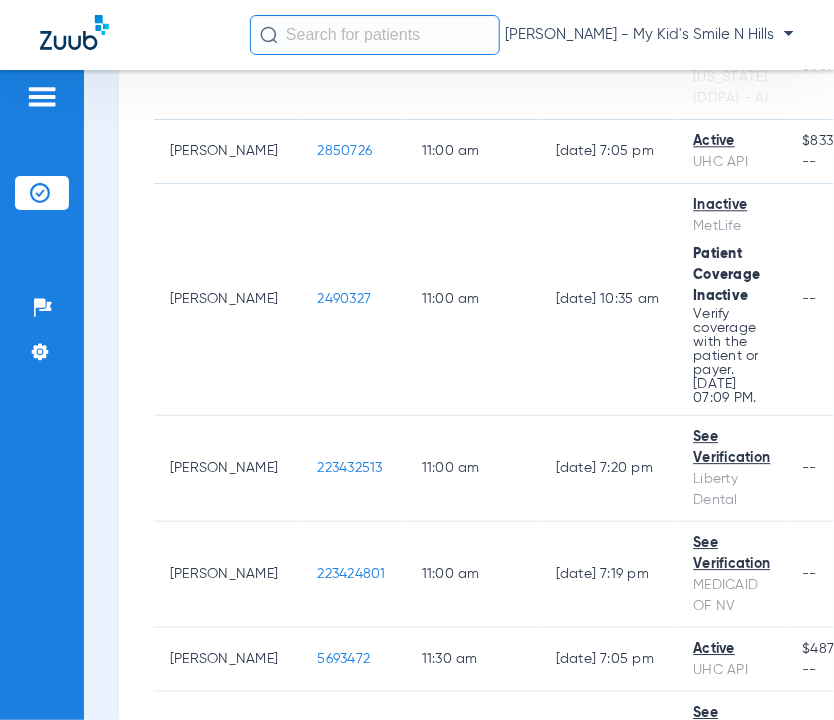 scroll, scrollTop: 3440, scrollLeft: 0, axis: vertical 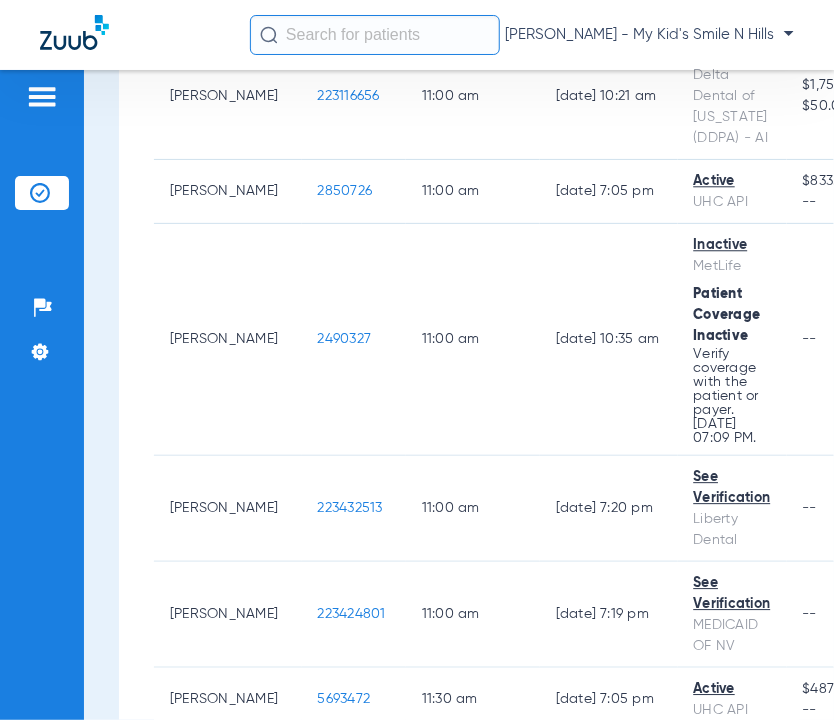 click on "[DATE]   [DATE]   [DATE]   [DATE]   [DATE]   [DATE]   [DATE]   [DATE]   [DATE]   [DATE]   [DATE]   [DATE]   [DATE]   [DATE]   [DATE]   [DATE]   [DATE]   [DATE]   [DATE]   [DATE]   [DATE]   [DATE]   [DATE]   [DATE]   [DATE]   [DATE]   [DATE]   [DATE]   [DATE]   [DATE]   [DATE]   [DATE]   [DATE]   [DATE]   [DATE]   [DATE]   [DATE]   [DATE]   [DATE]   [DATE]   [DATE]   [DATE]   [DATE]   [DATE]  Su 1" 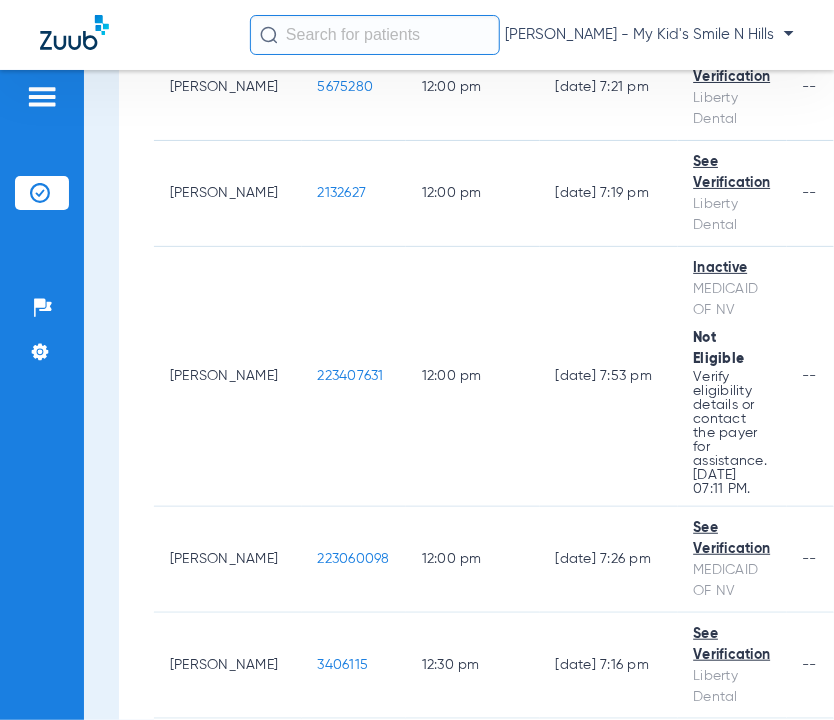 scroll, scrollTop: 4480, scrollLeft: 0, axis: vertical 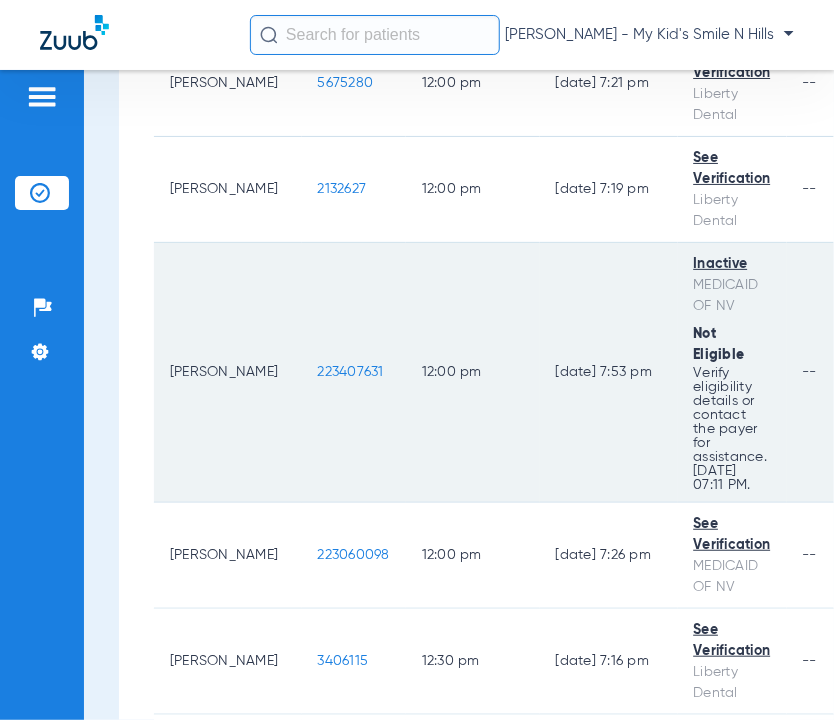 click on "223407631" 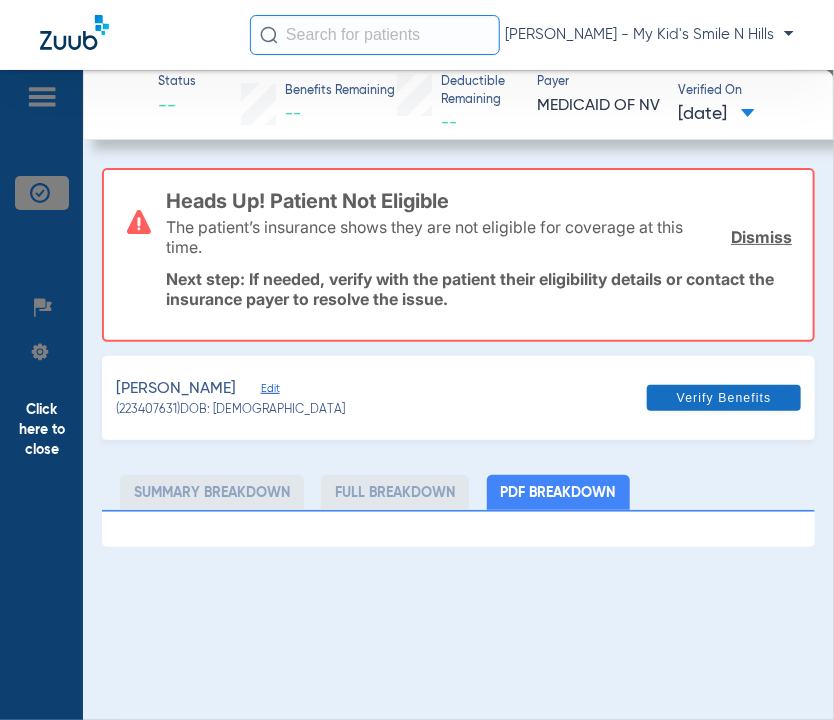click on "Verify Benefits" 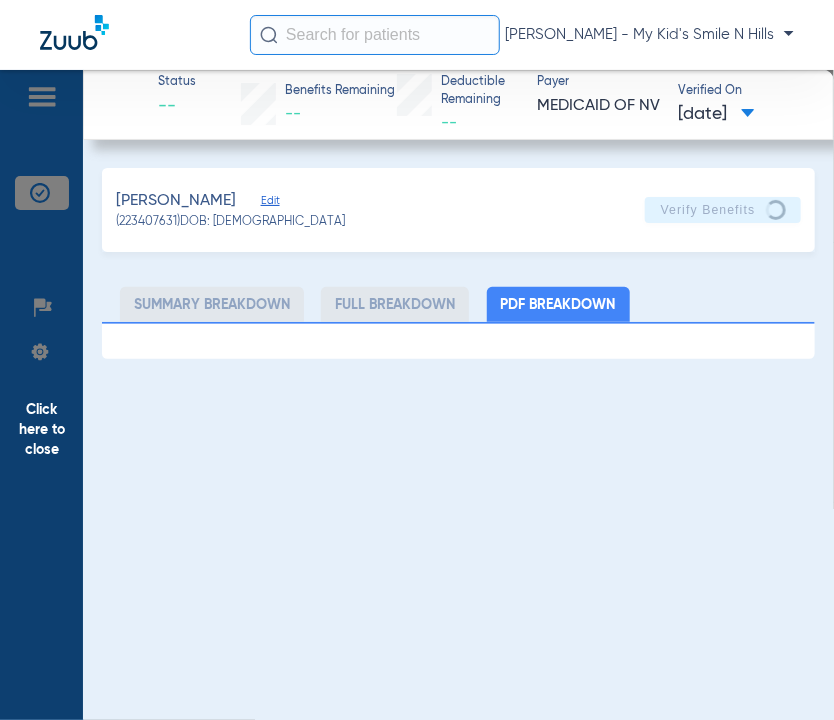 click on "Click here to close" 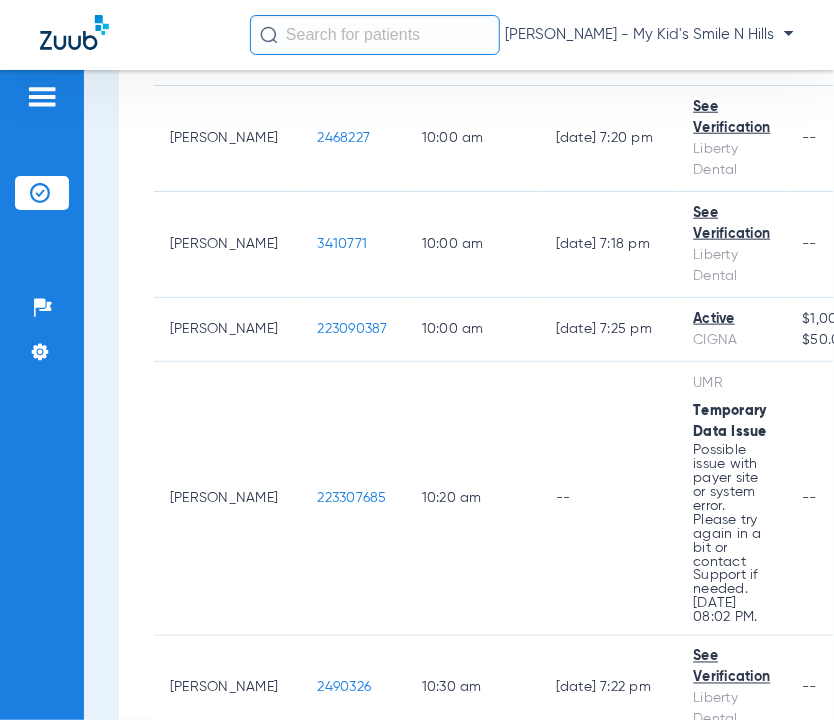 scroll, scrollTop: 2057, scrollLeft: 0, axis: vertical 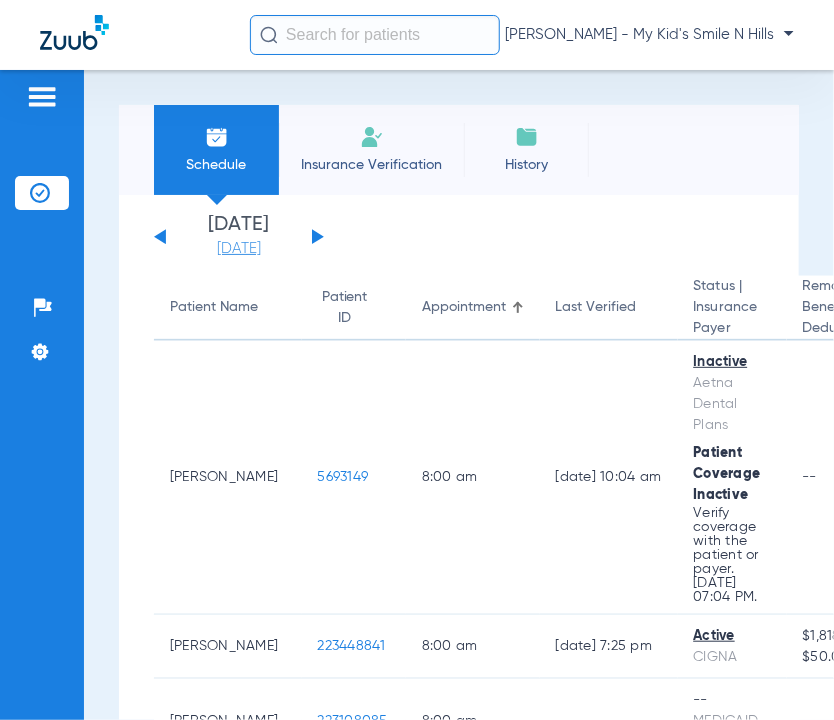 click on "[DATE]" 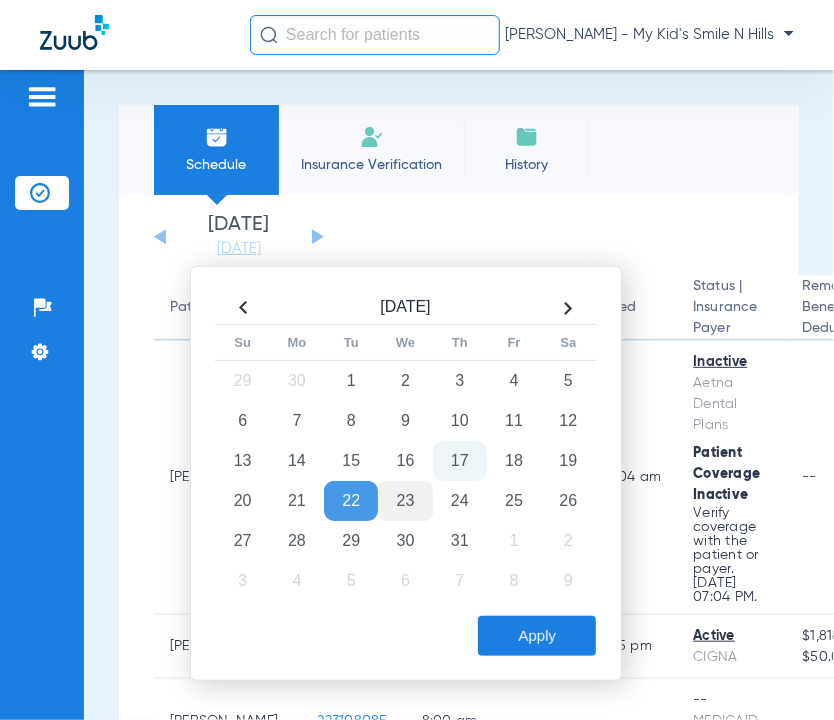 click on "23" 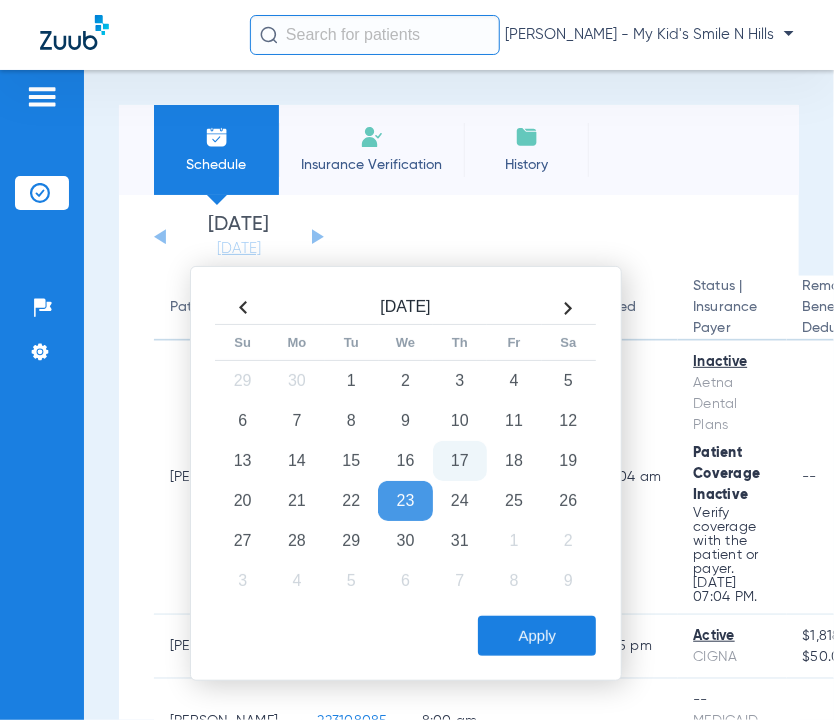 click on "Apply" 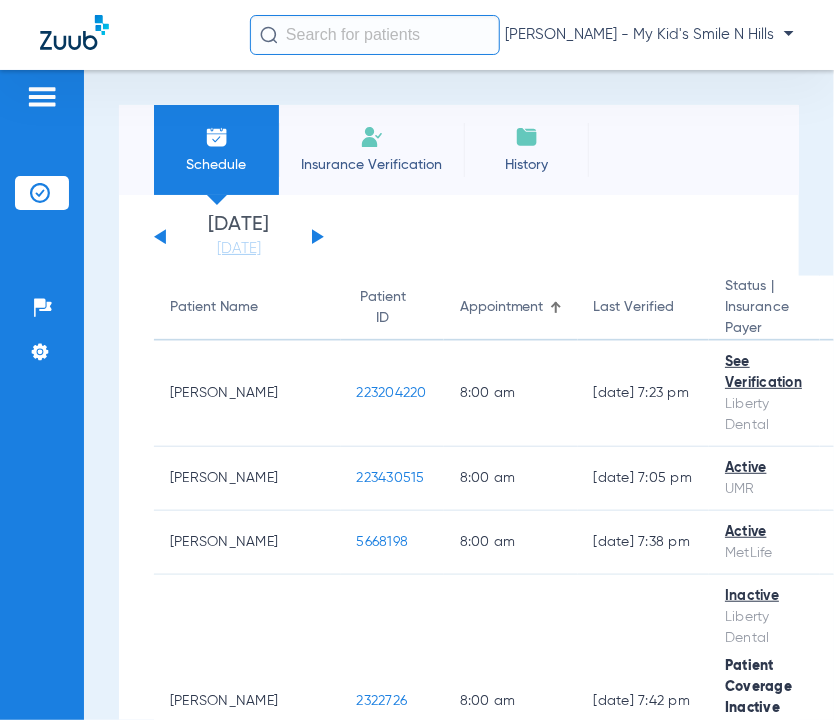 click on "[DATE]   [DATE]   [DATE]   [DATE]   [DATE]   [DATE]   [DATE]   [DATE]   [DATE]   [DATE]   [DATE]   [DATE]   [DATE]   [DATE]   [DATE]   [DATE]   [DATE]   [DATE]   [DATE]   [DATE]   [DATE]   [DATE]   [DATE]   [DATE]   [DATE]   [DATE]   [DATE]   [DATE]   [DATE]   [DATE]   [DATE]   [DATE]   [DATE]   [DATE]   [DATE]   [DATE]   [DATE]   [DATE]   [DATE]   [DATE]   [DATE]   [DATE]   [DATE]   [DATE]  Su 1" 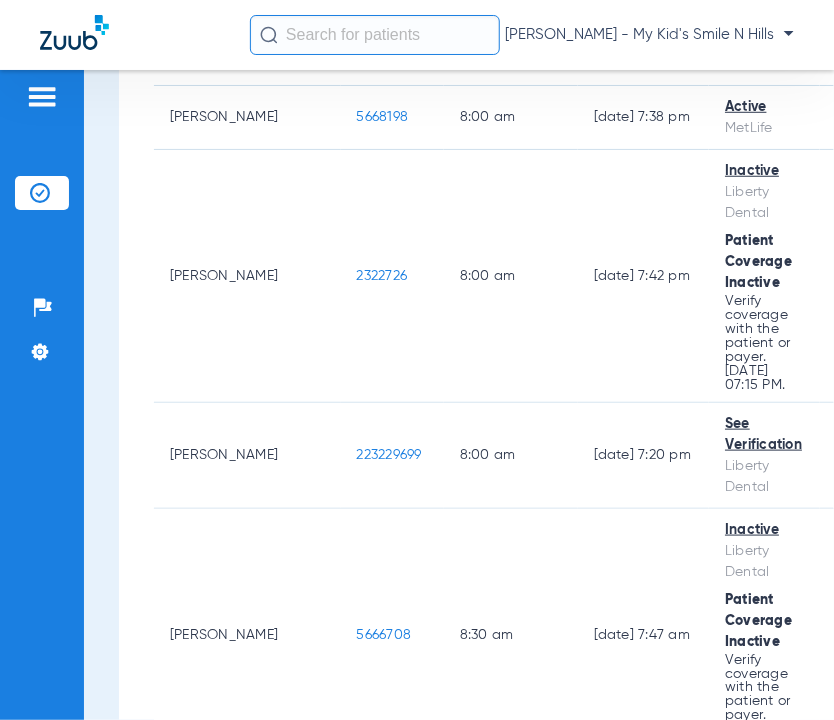 scroll, scrollTop: 480, scrollLeft: 0, axis: vertical 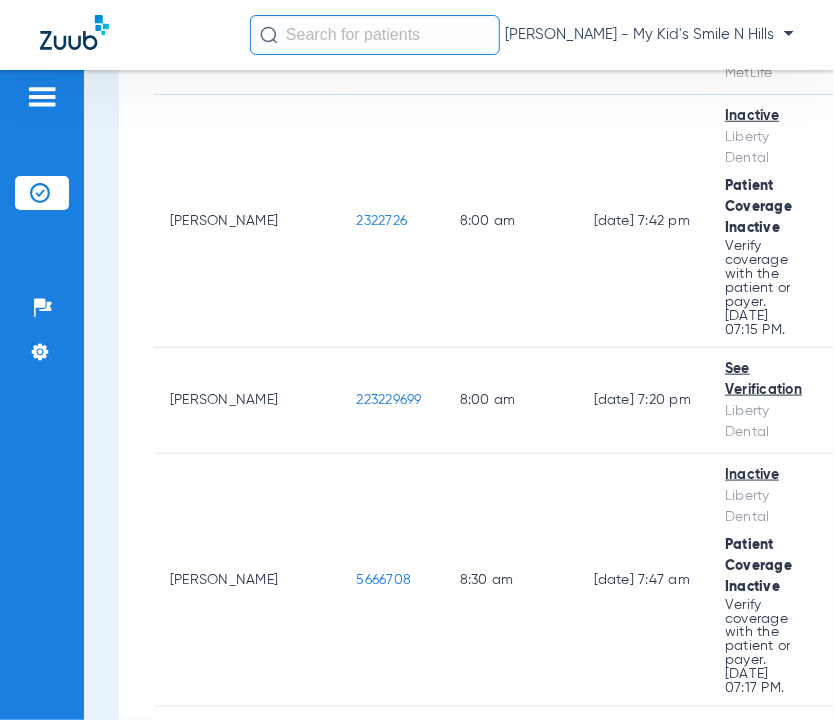 click on "Schedule Insurance Verification History  Last Appt. Sync Time:   Today - 10:34 AM   Tuesday   05-13-2025   Wednesday   05-14-2025   Thursday   05-15-2025   Friday   05-16-2025   Saturday   05-17-2025   Sunday   05-18-2025   Monday   05-19-2025   Tuesday   05-20-2025   Wednesday   05-21-2025   Thursday   05-22-2025   Friday   05-23-2025   Saturday   05-24-2025   Sunday   05-25-2025   Monday   05-26-2025   Tuesday   05-27-2025   Wednesday   05-28-2025   Thursday   05-29-2025   Friday   05-30-2025   Saturday   05-31-2025   Sunday   06-01-2025   Monday   06-02-2025   Tuesday   06-03-2025   Wednesday   06-04-2025   Thursday   06-05-2025   Friday   06-06-2025   Saturday   06-07-2025   Sunday   06-08-2025   Monday   06-09-2025   Tuesday   06-10-2025   Wednesday   06-11-2025   Thursday   06-12-2025   Friday   06-13-2025   Saturday   06-14-2025   Sunday   06-15-2025   Monday   06-16-2025   Tuesday   06-17-2025   Wednesday   06-18-2025   Thursday   06-19-2025   Friday   06-20-2025   Saturday   06-21-2025   Sunday  Su 1" at bounding box center [459, 395] 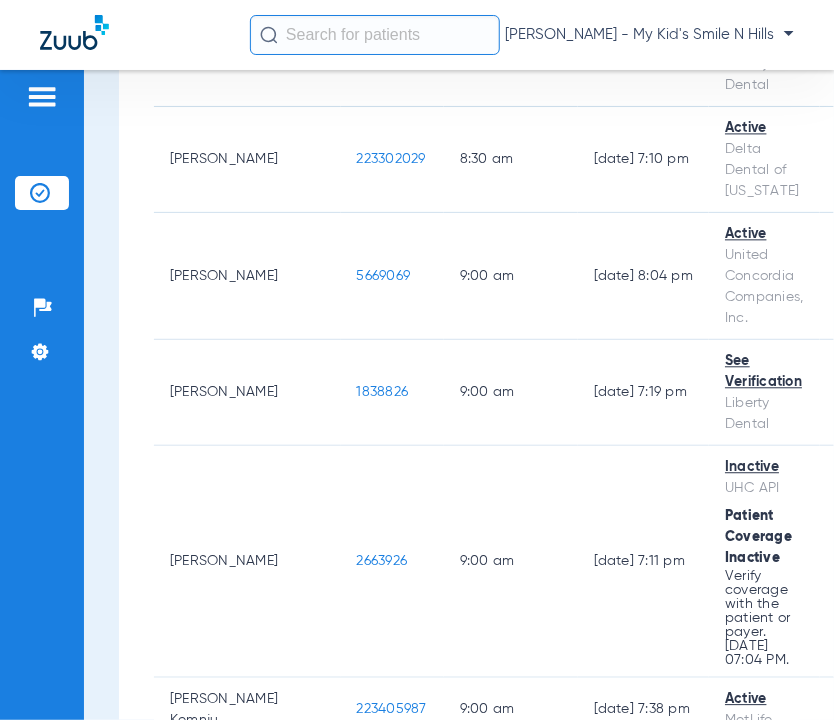 scroll, scrollTop: 1200, scrollLeft: 0, axis: vertical 